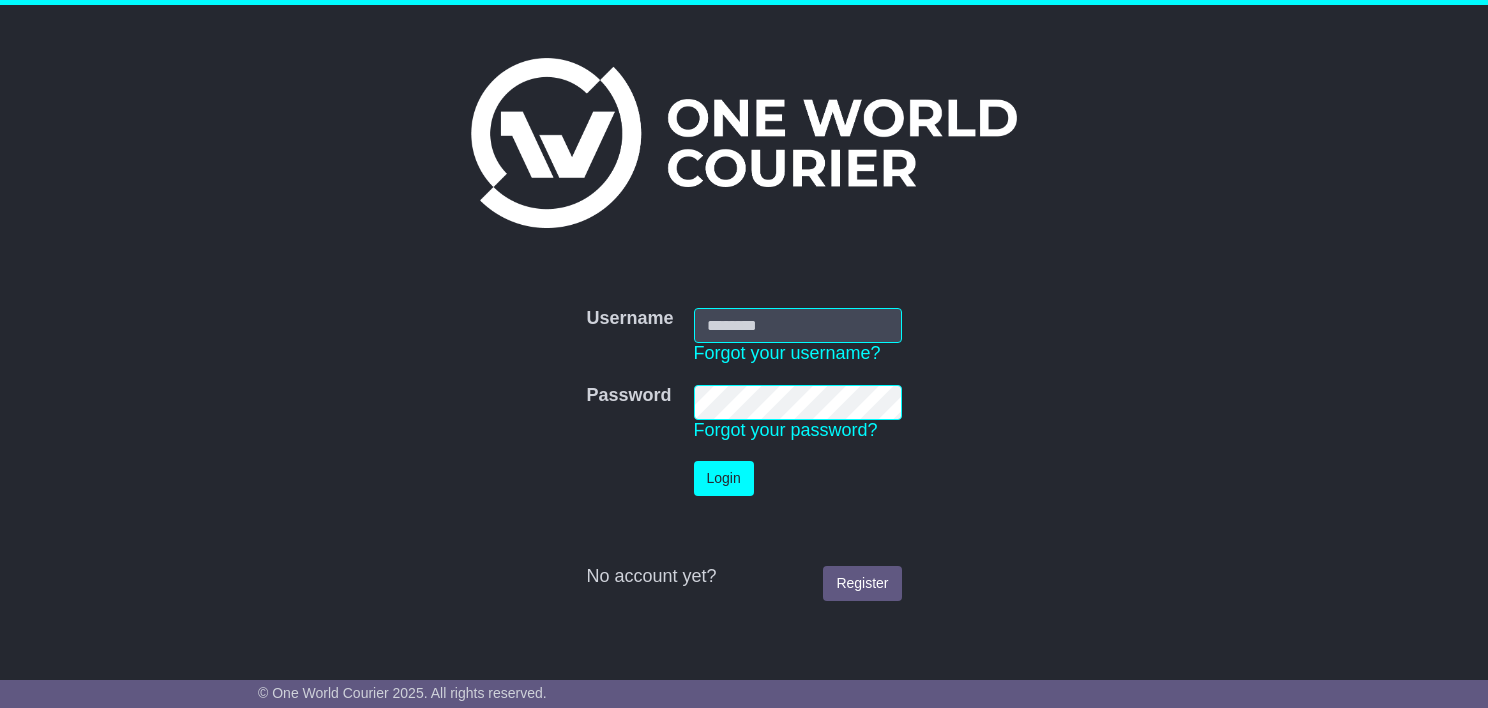 scroll, scrollTop: 0, scrollLeft: 0, axis: both 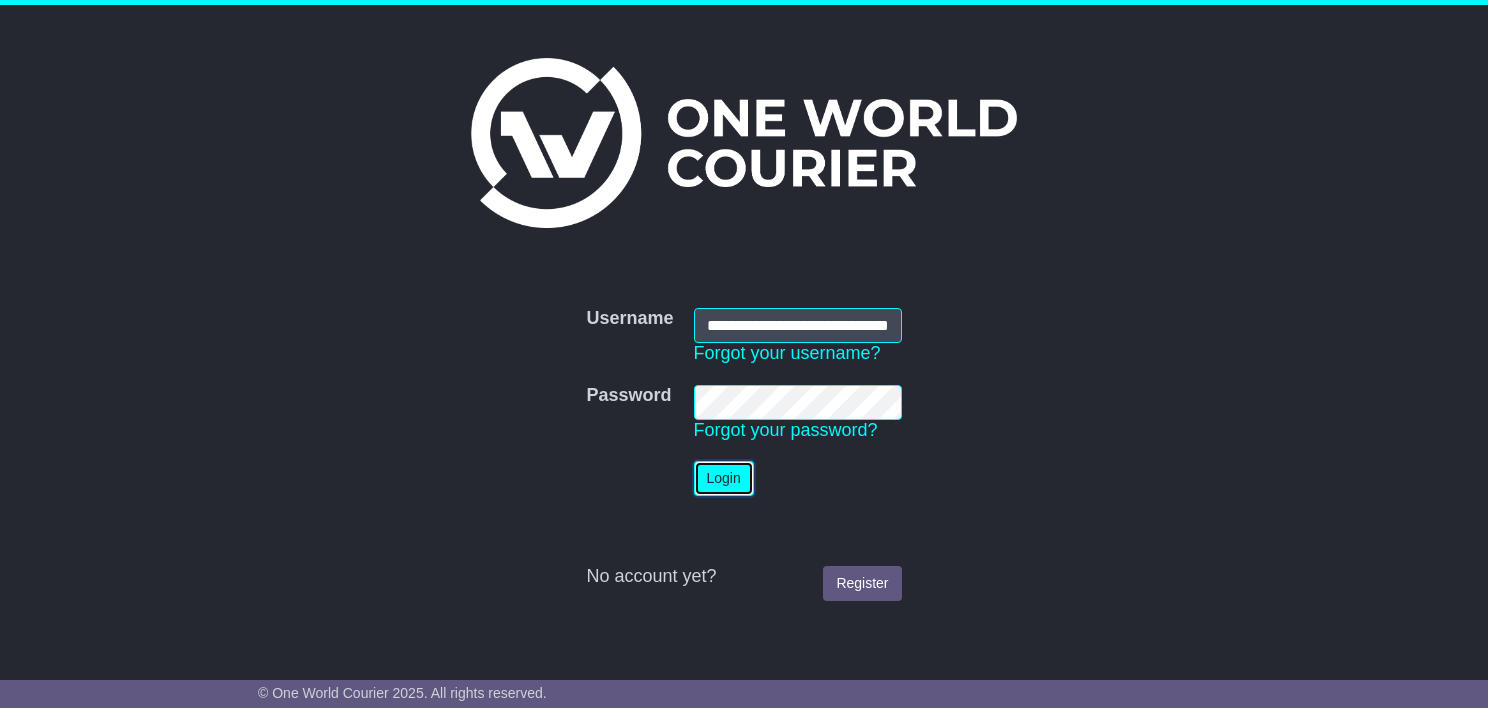 click on "Login" at bounding box center (724, 478) 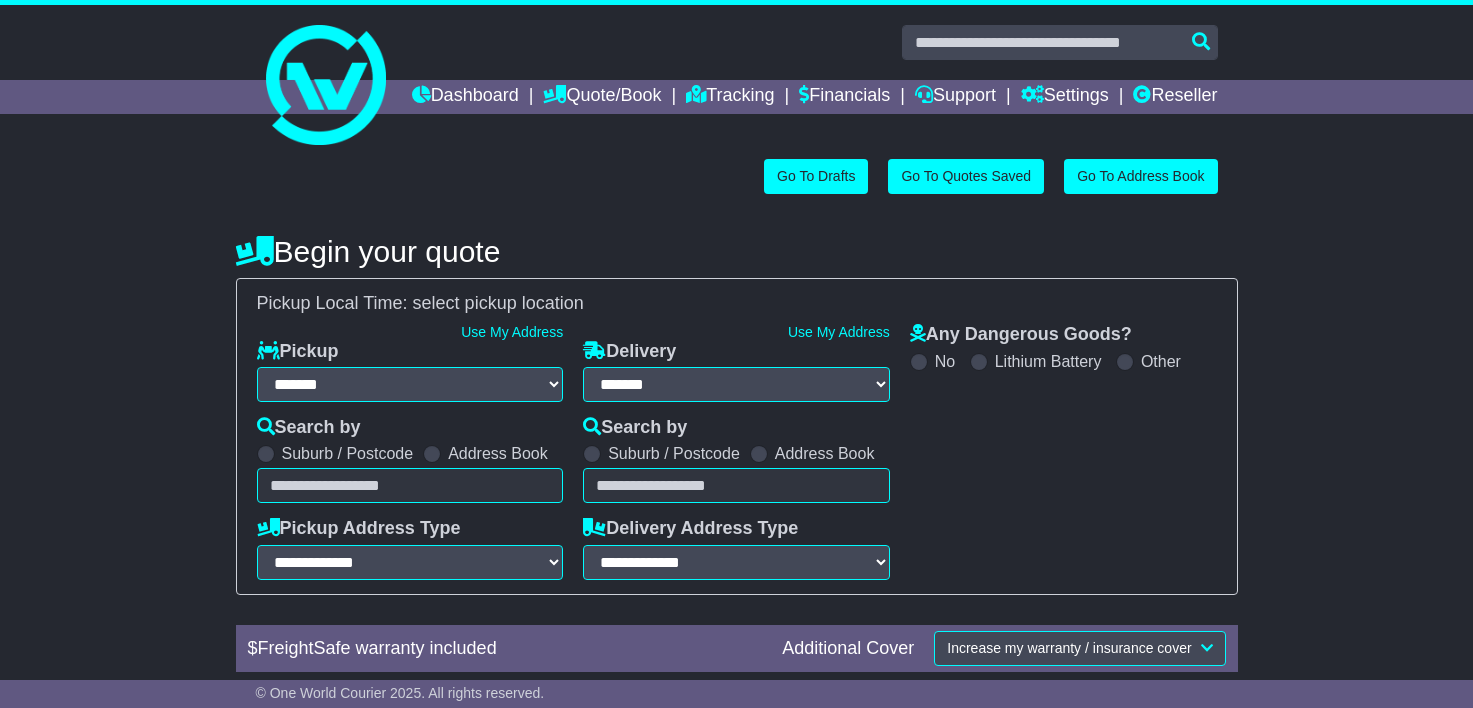 select on "**" 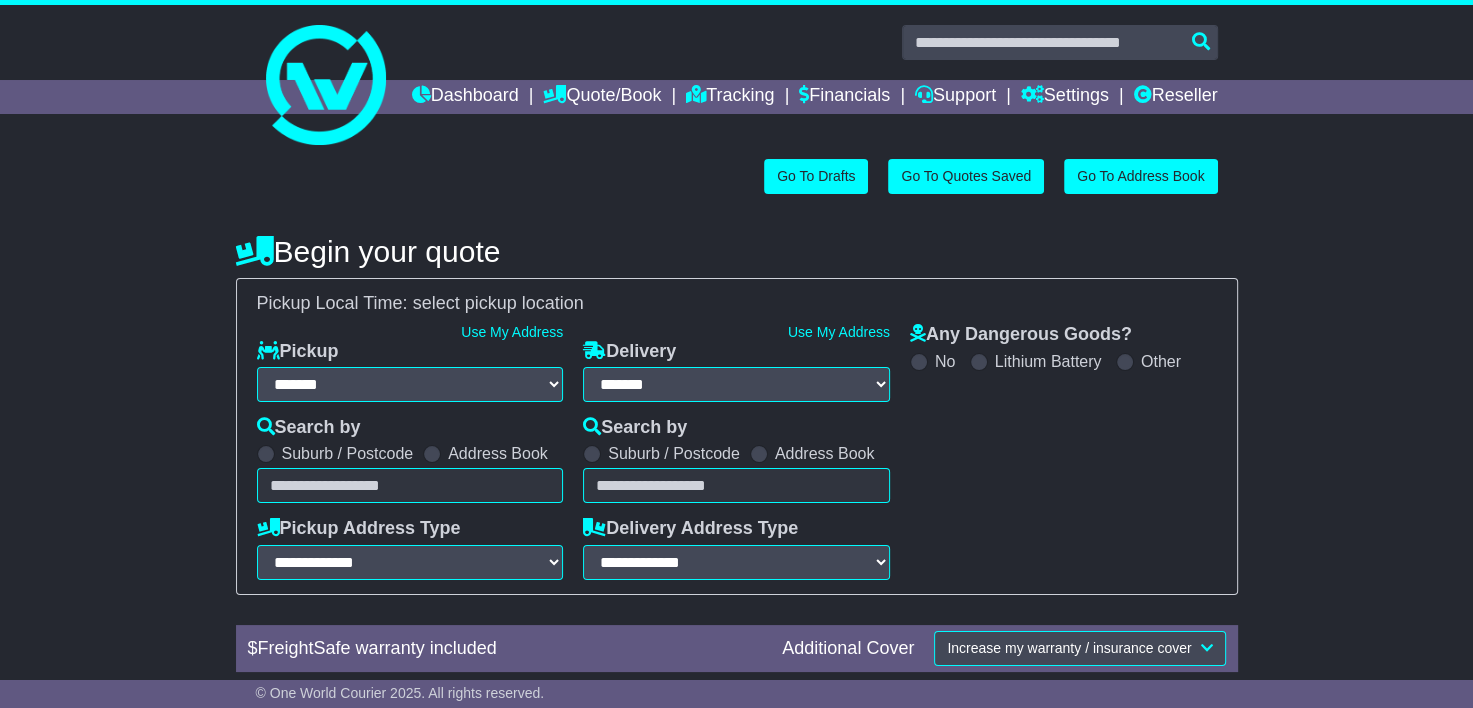 select 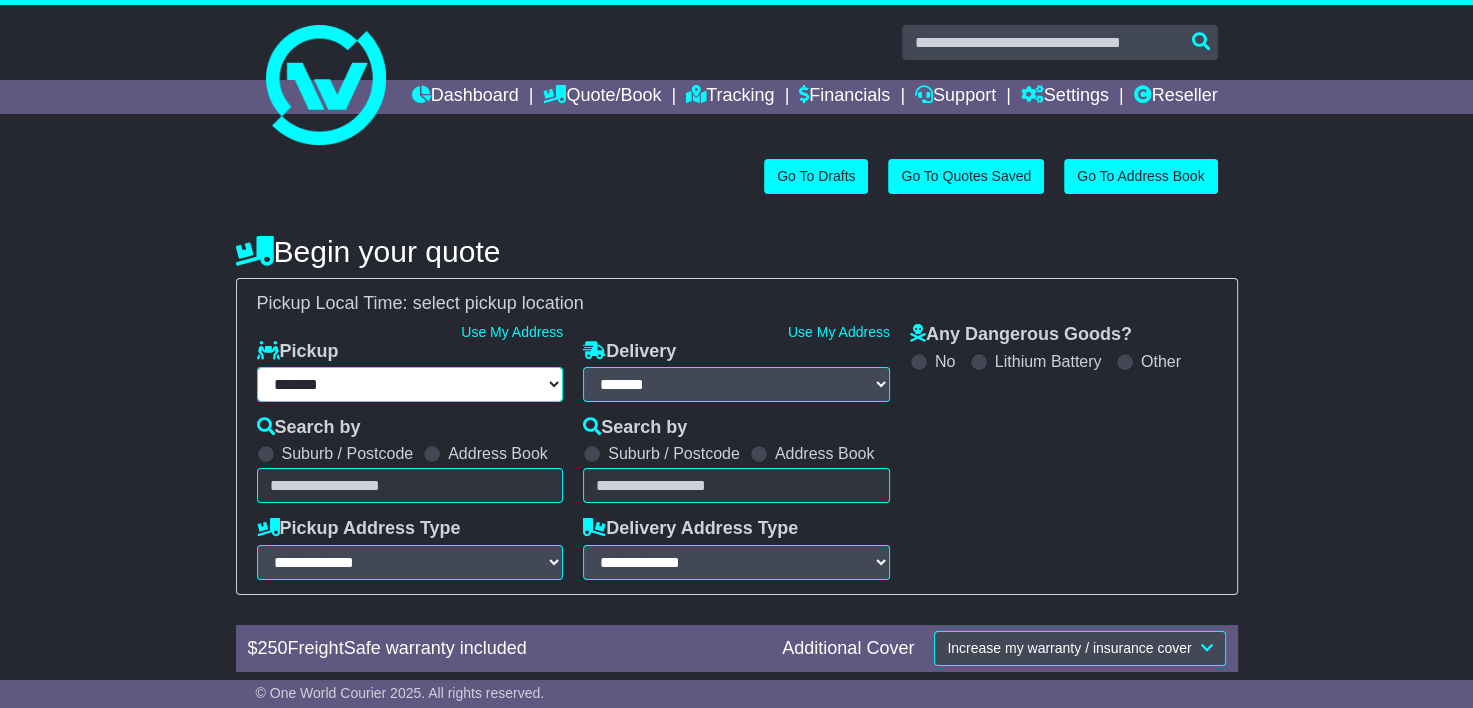 click on "**********" at bounding box center [410, 384] 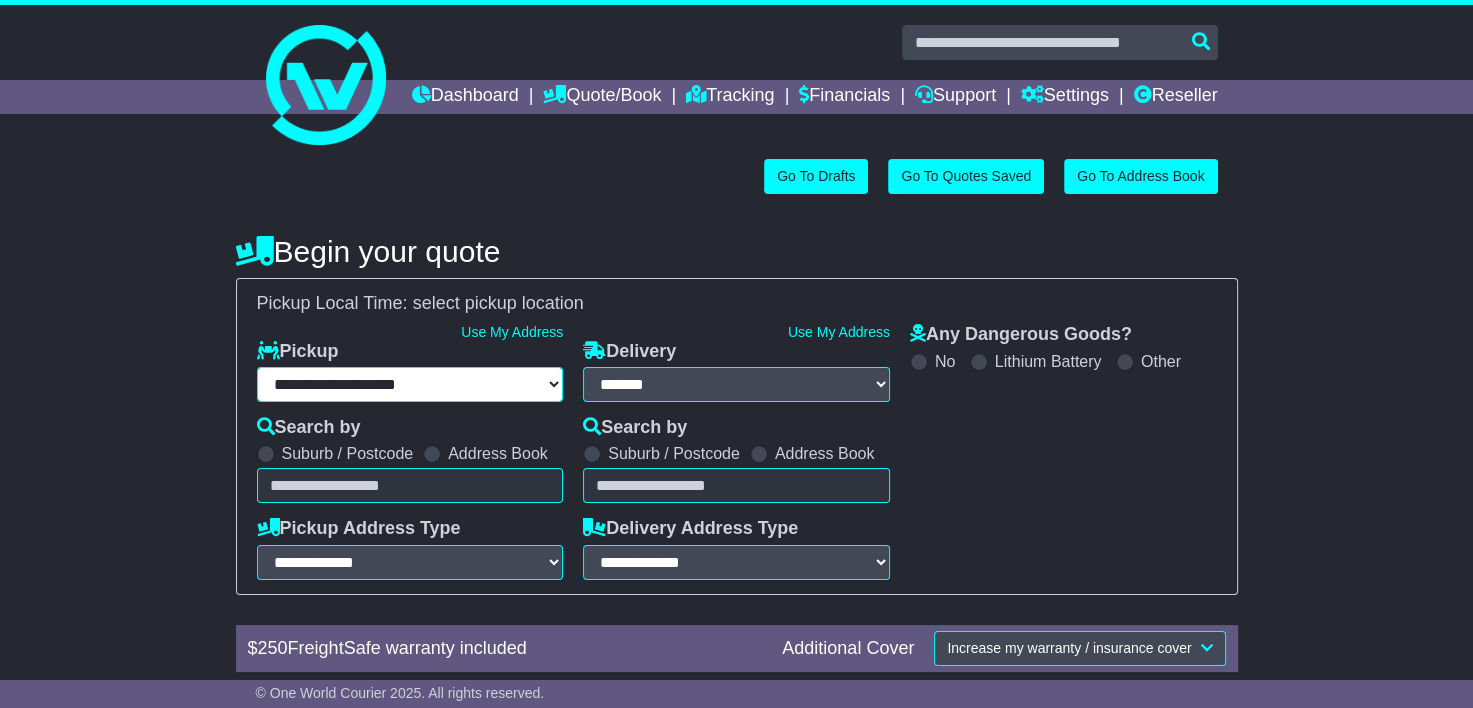 click on "**********" at bounding box center [410, 384] 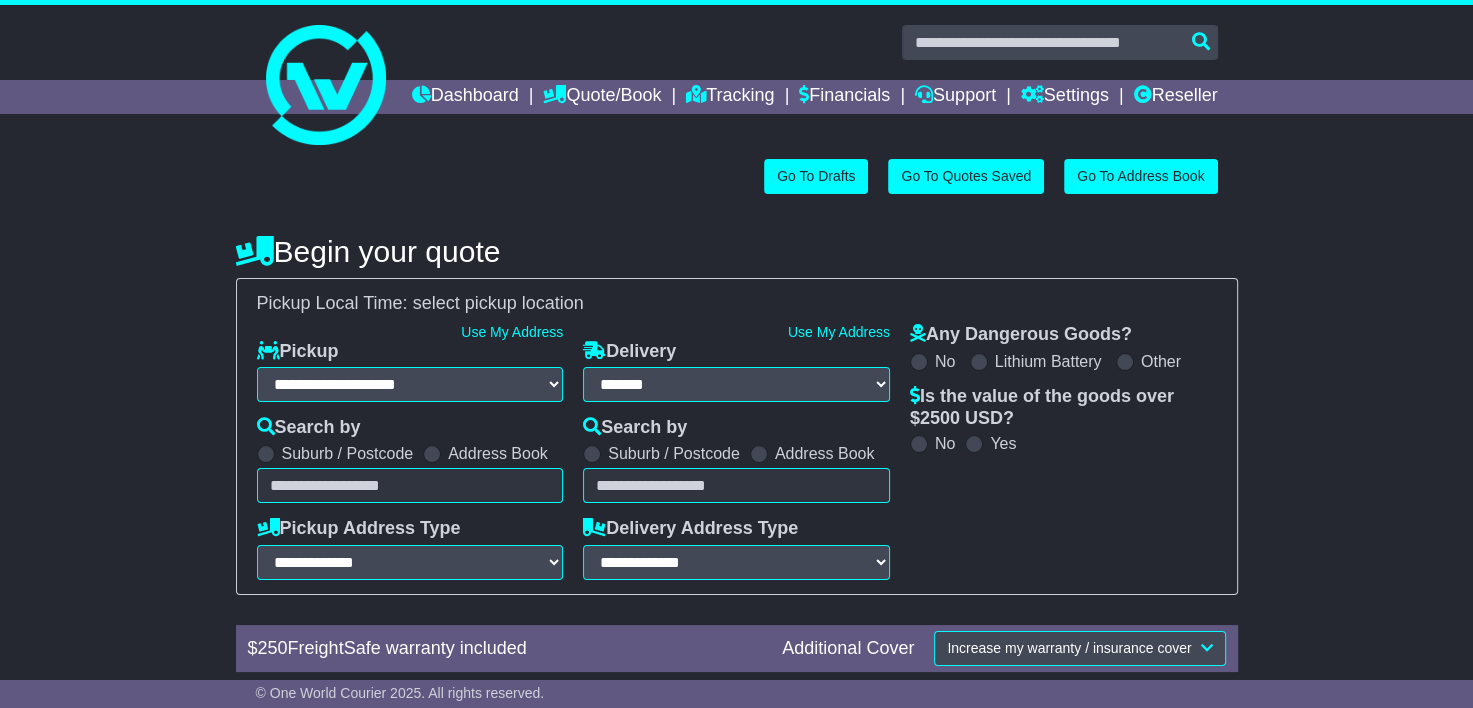 click at bounding box center (410, 485) 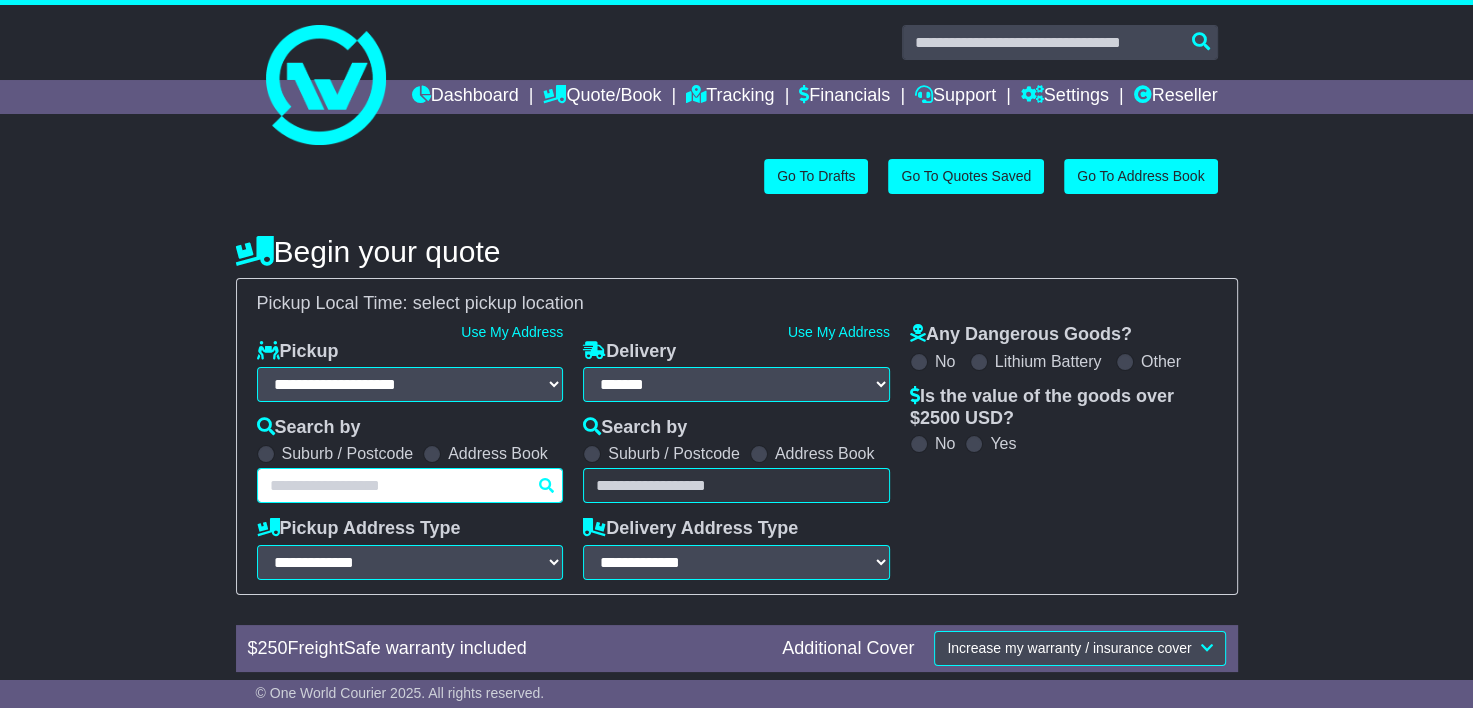 paste on "*****" 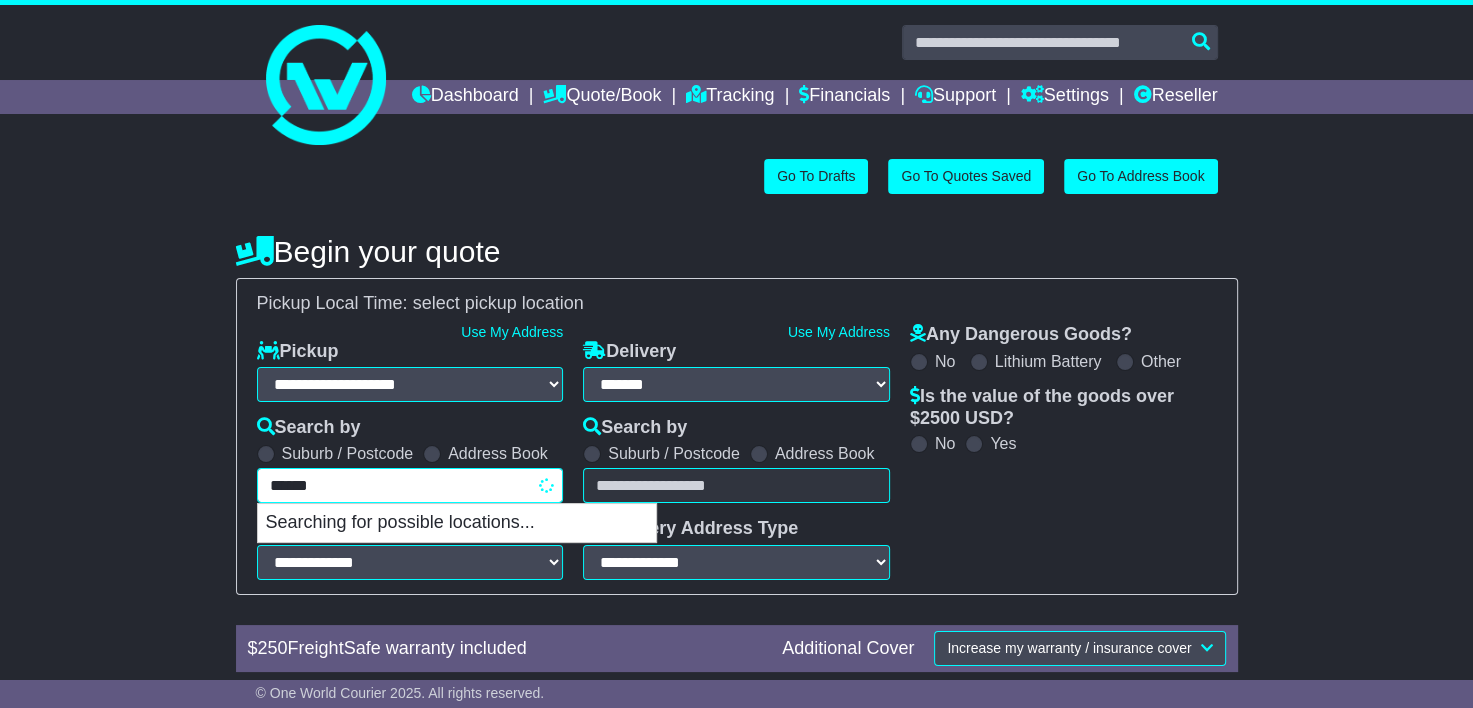 type on "*****" 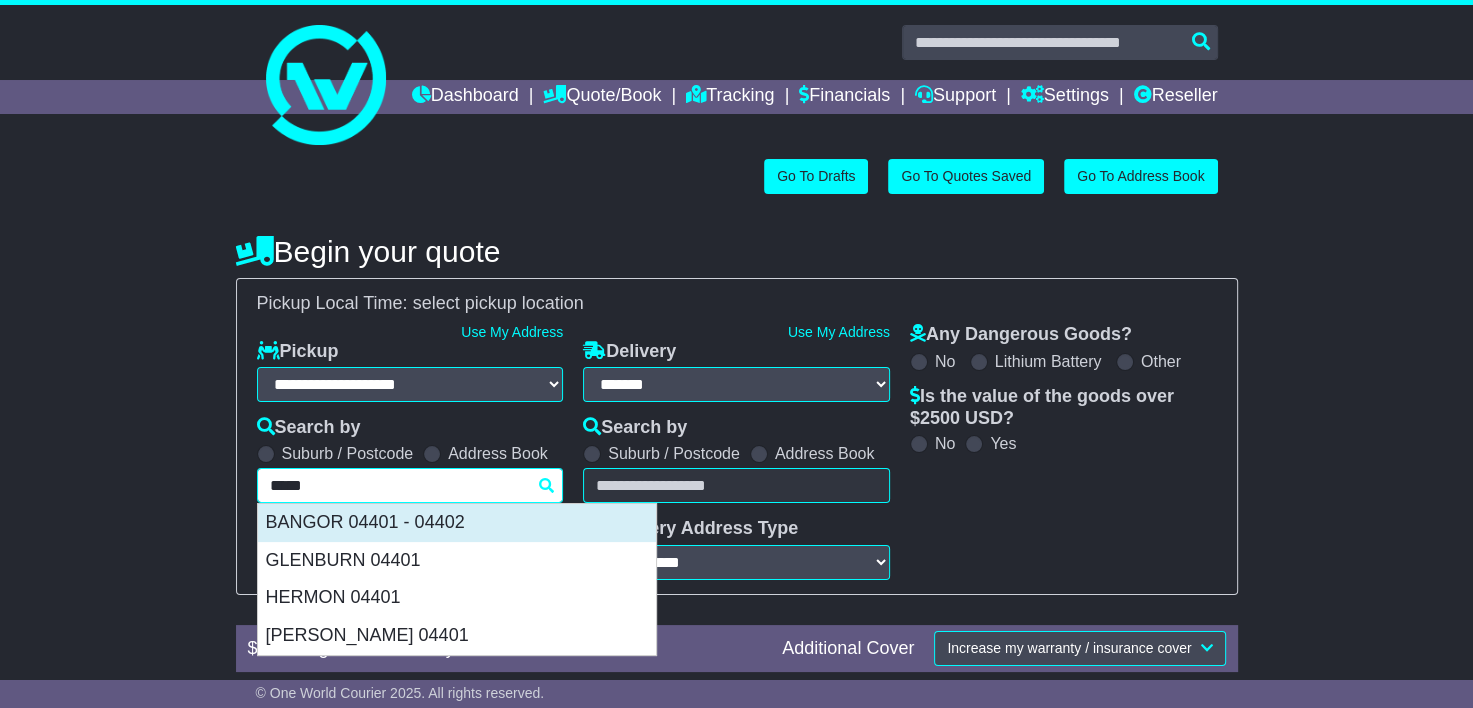 click on "BANGOR 04401 - 04402" at bounding box center [457, 523] 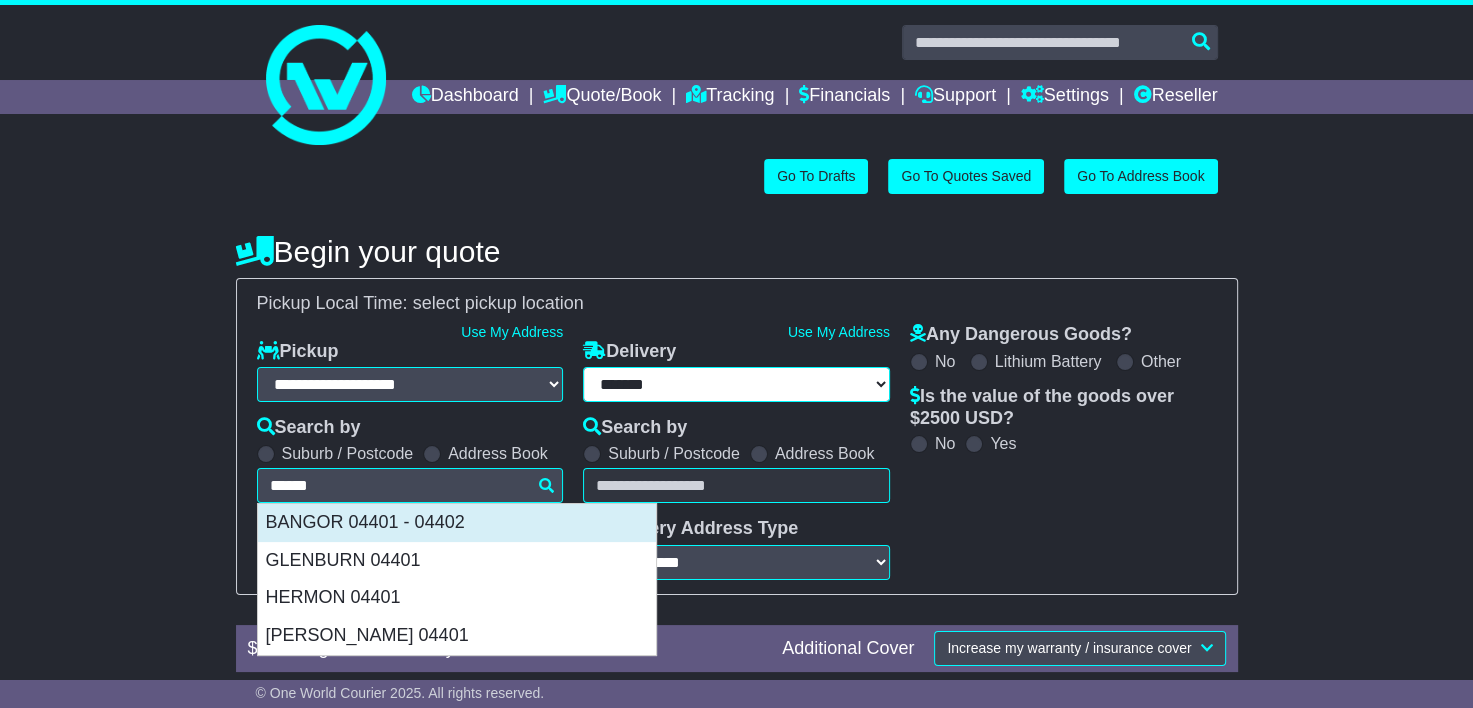 type on "**********" 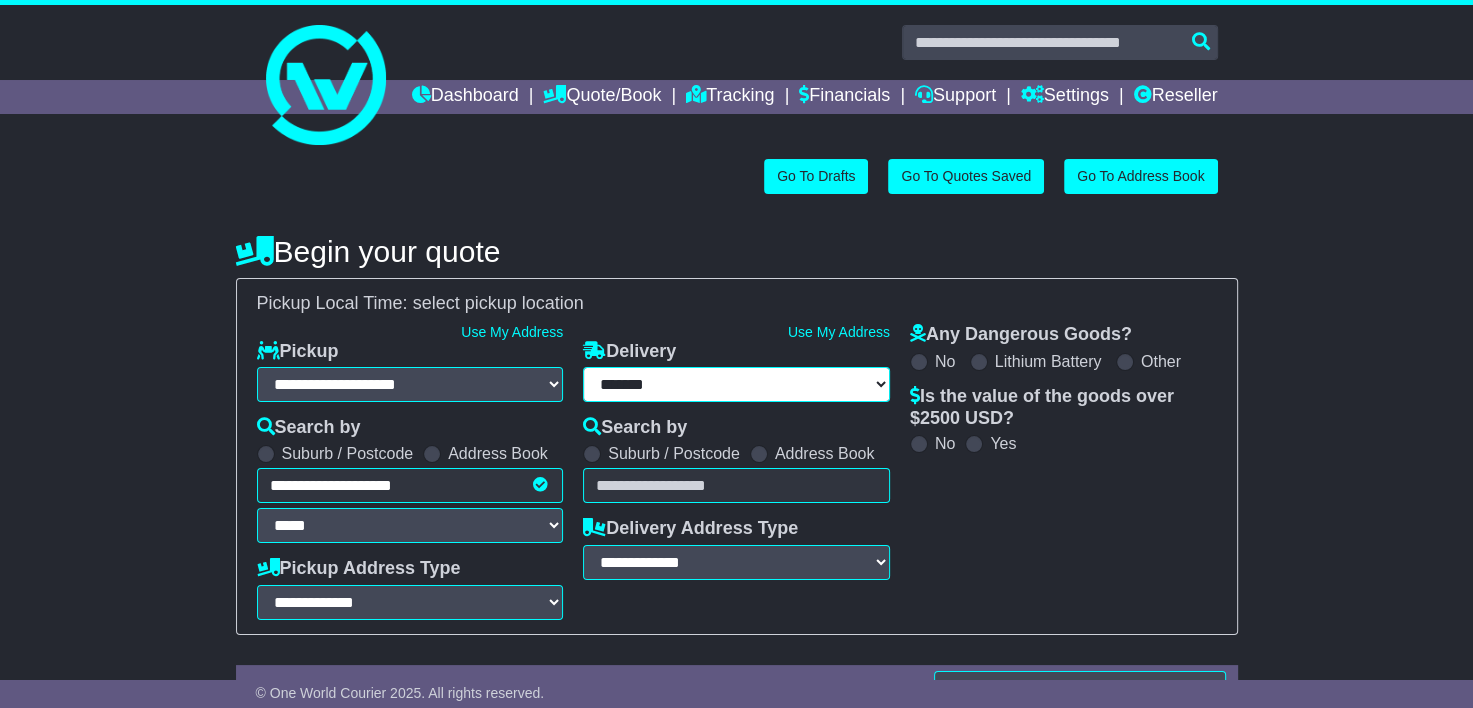 type on "**********" 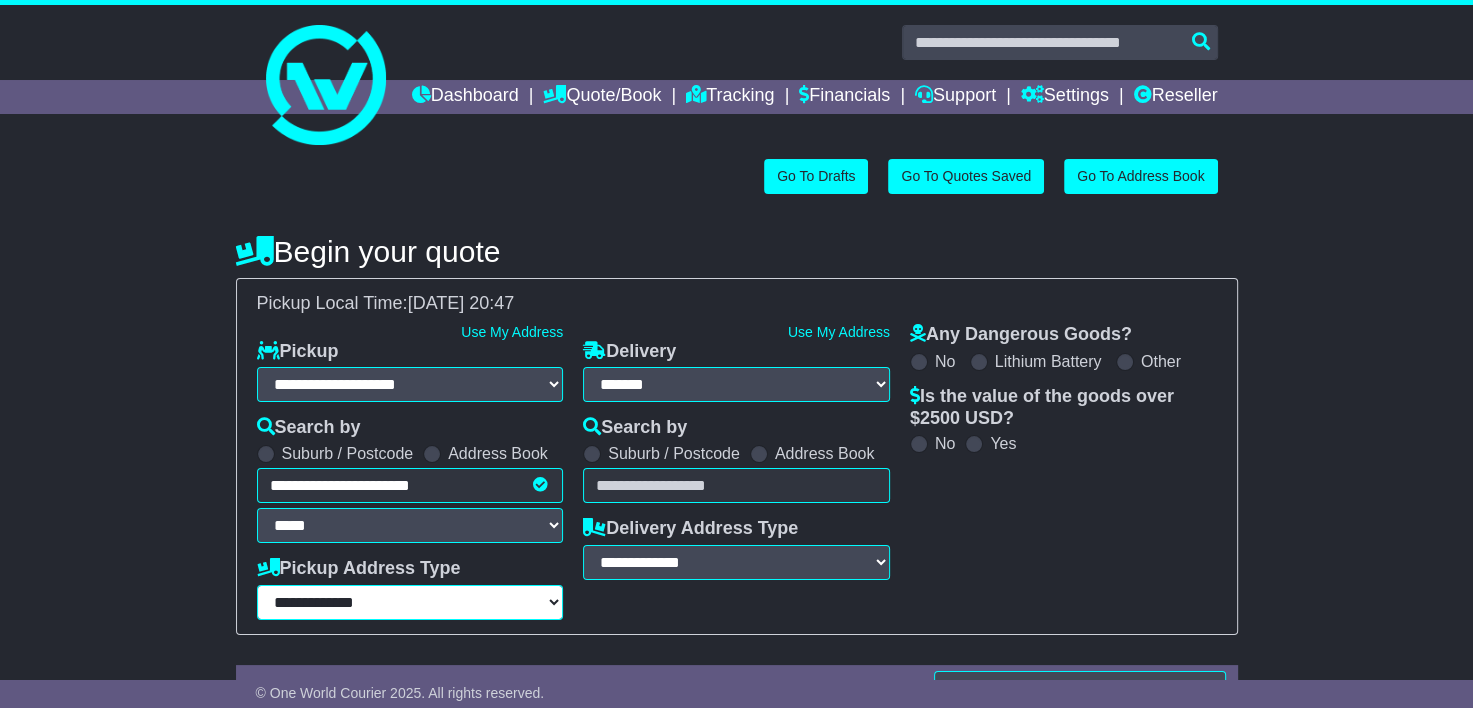 click on "**********" at bounding box center (410, 602) 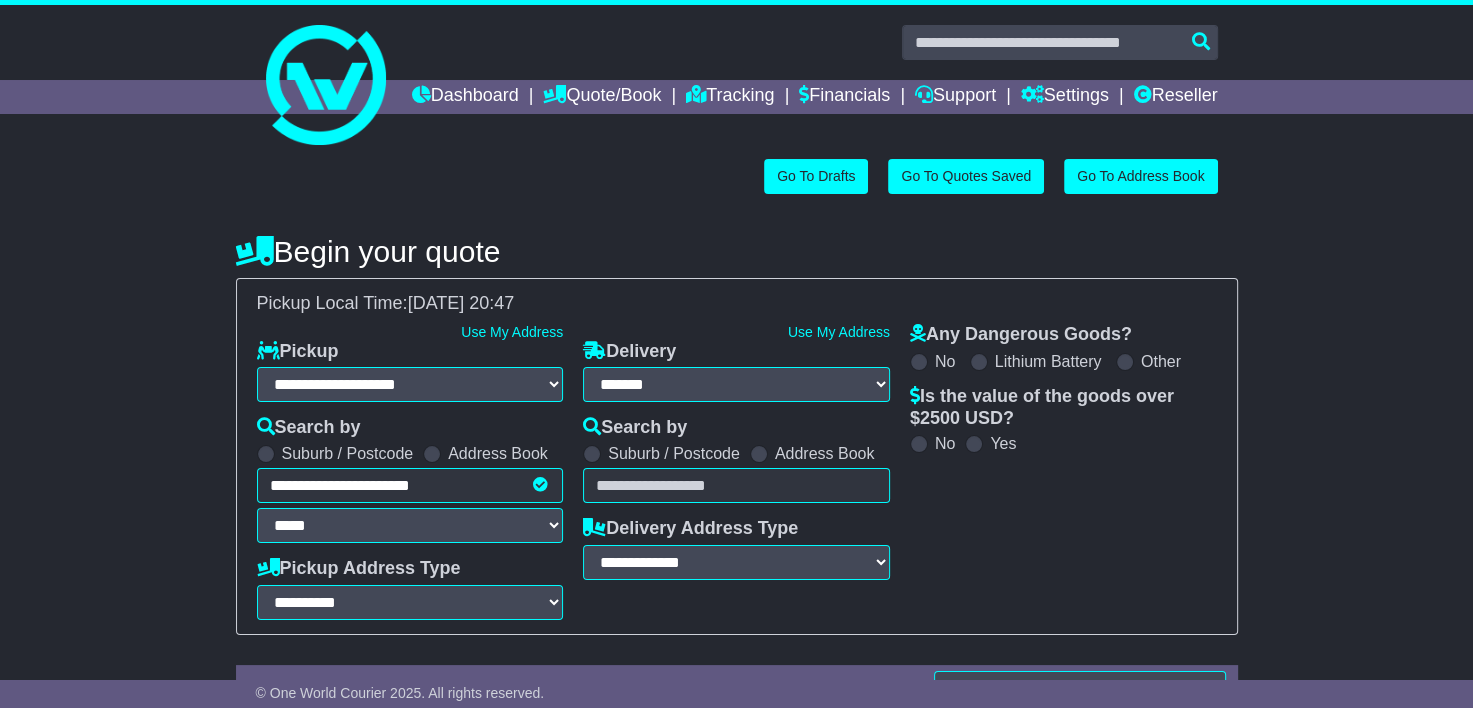 click at bounding box center [736, 485] 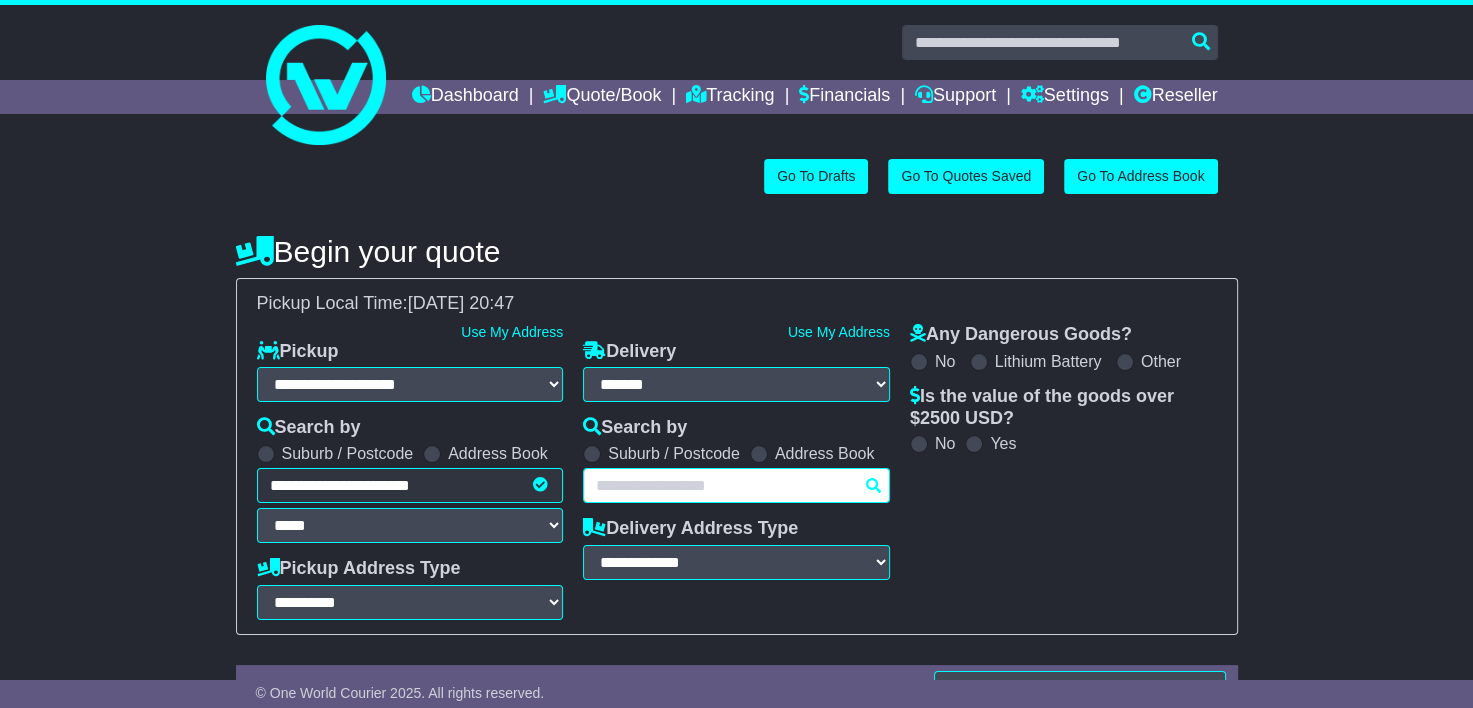 paste on "****" 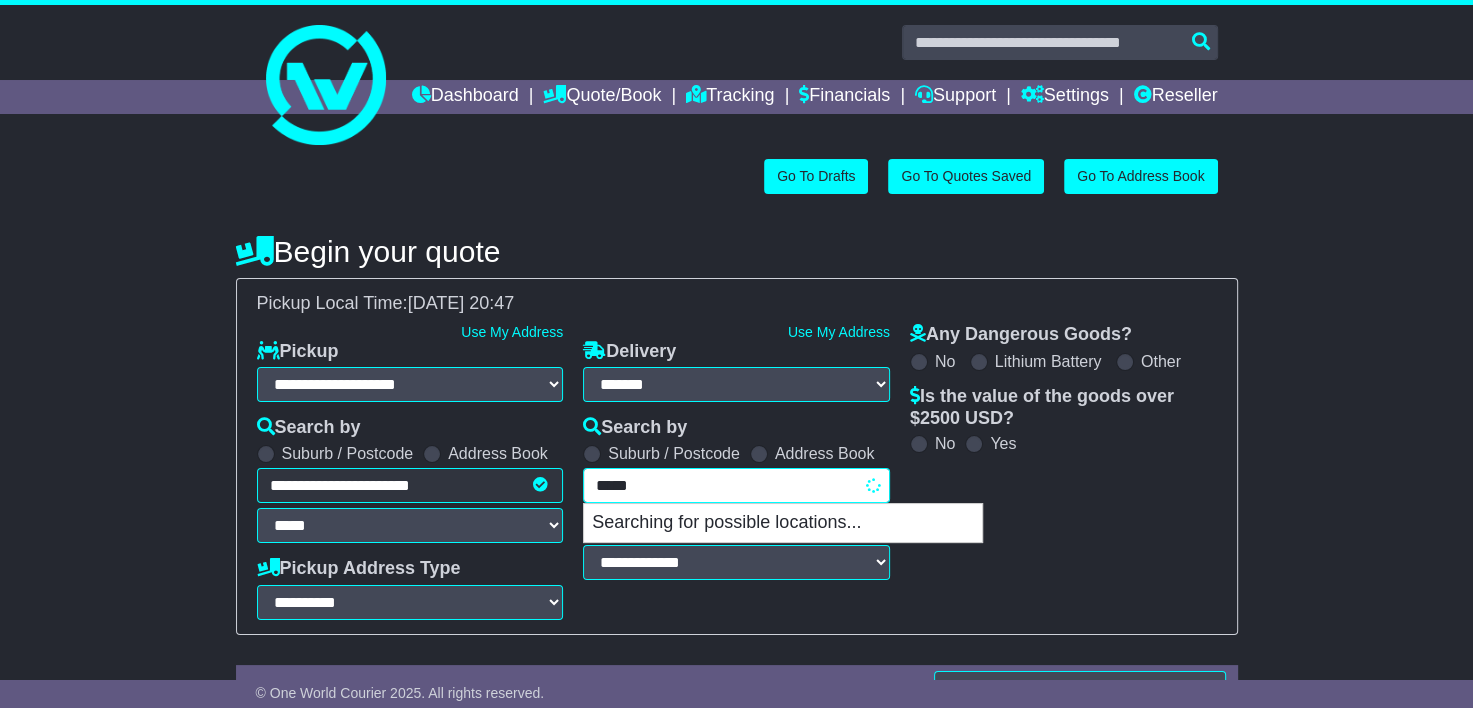 type on "****" 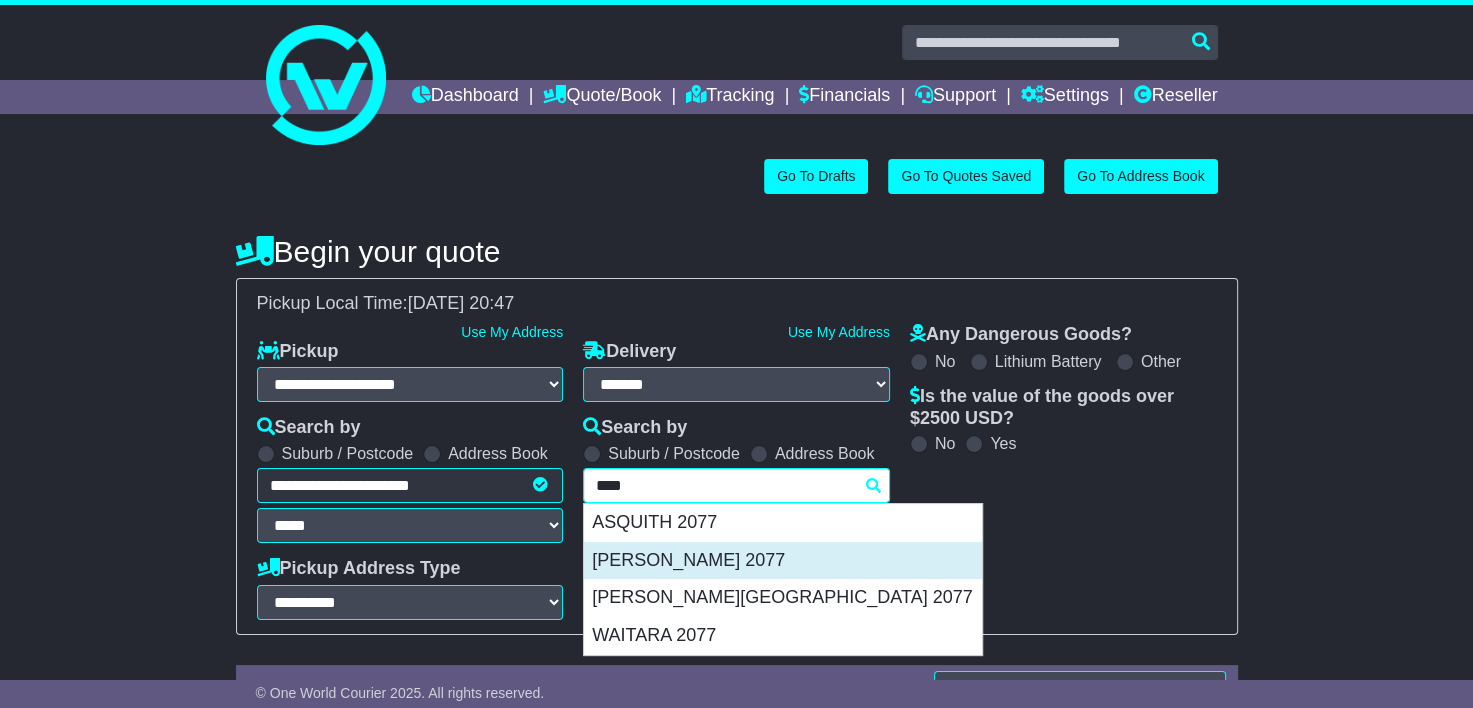 click on "HORNSBY 2077" at bounding box center [783, 561] 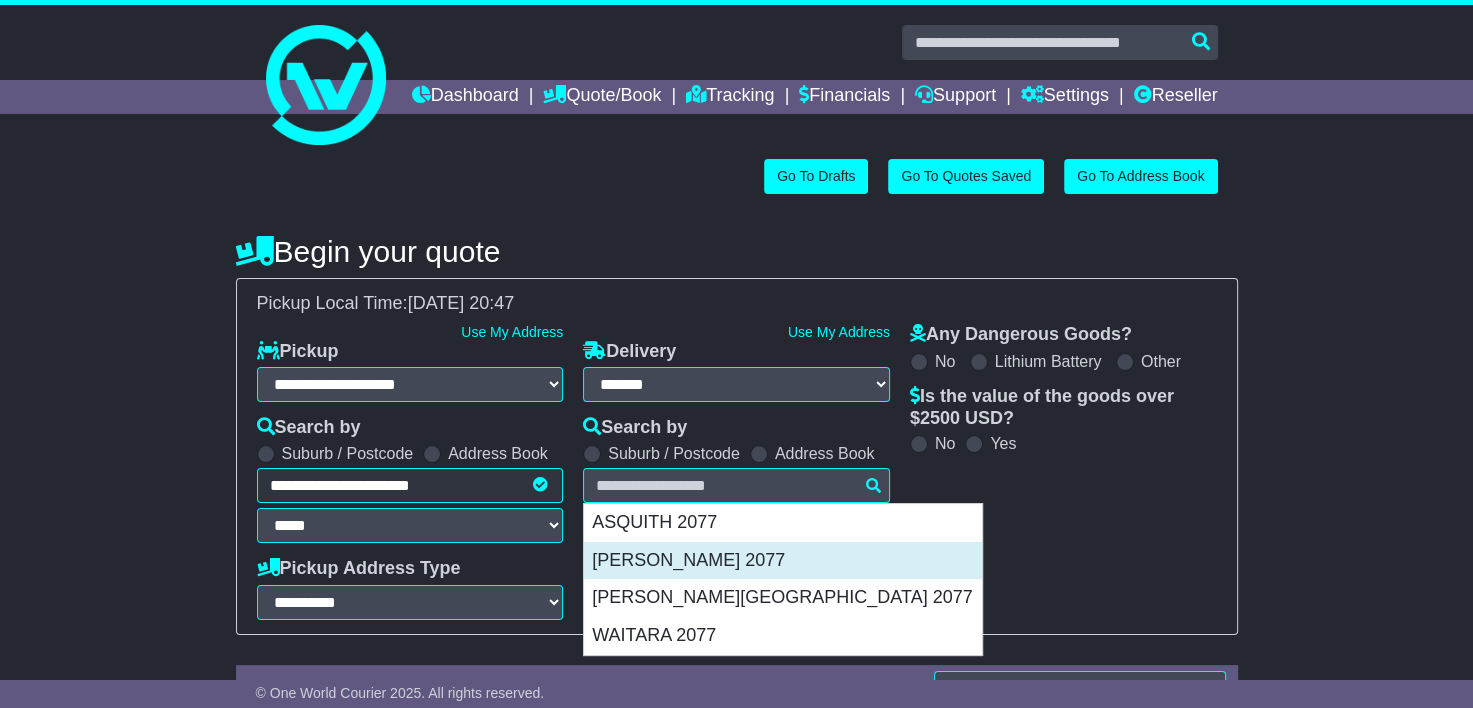 type on "**********" 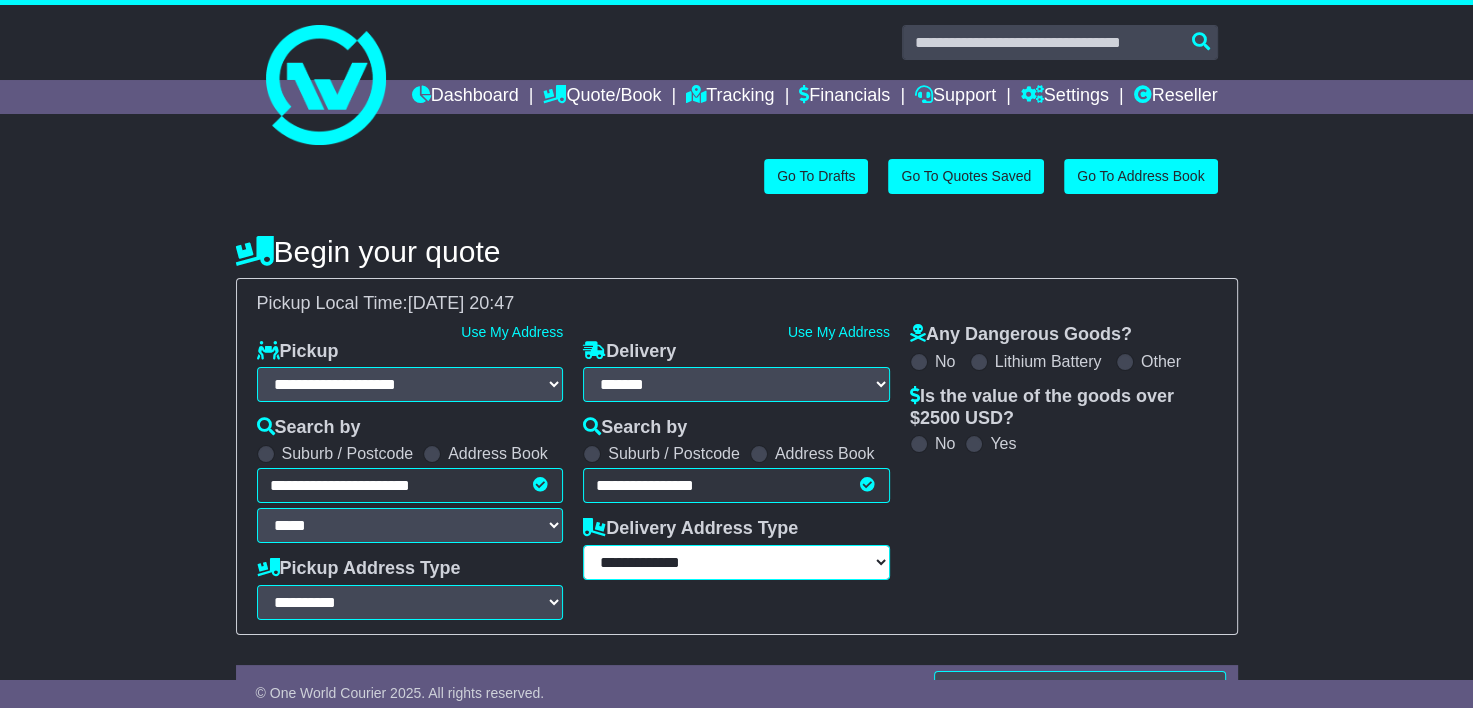 click on "**********" at bounding box center [736, 562] 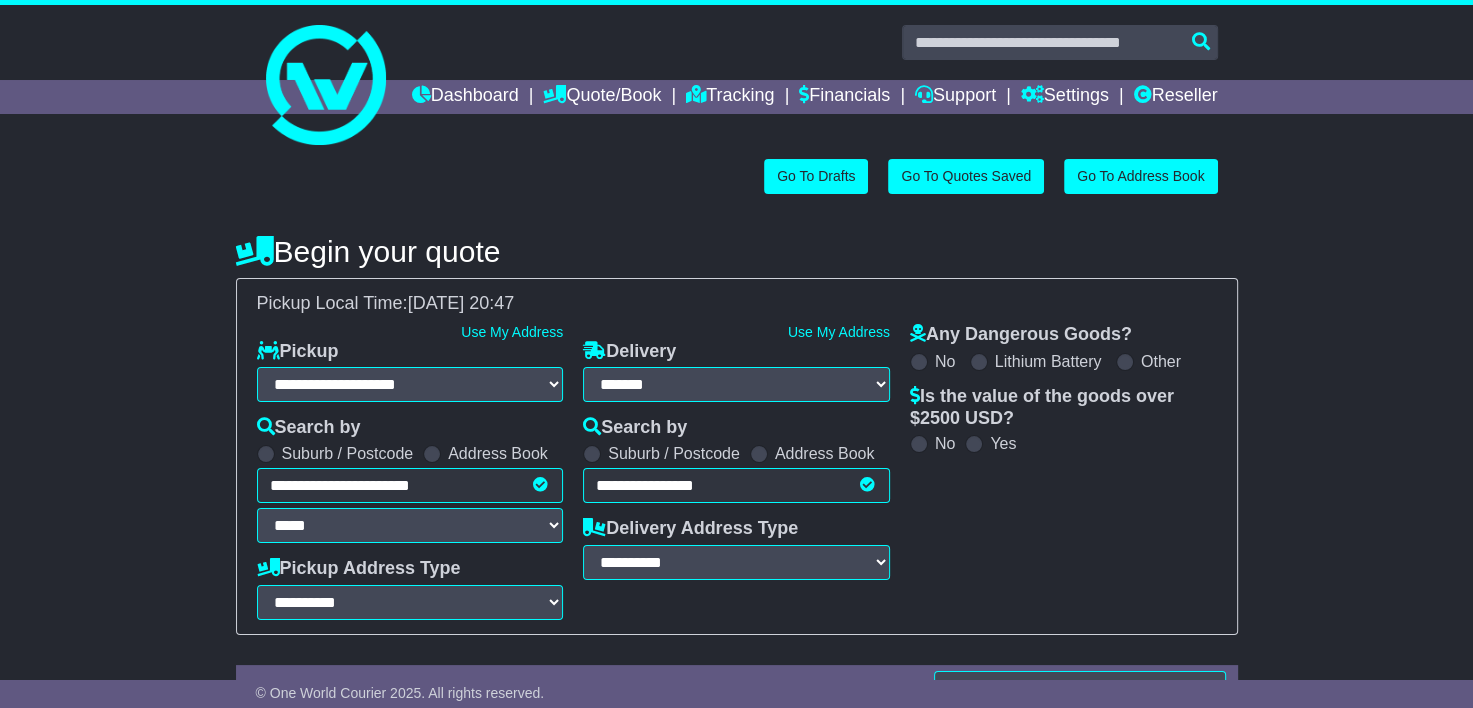 click at bounding box center [974, 444] 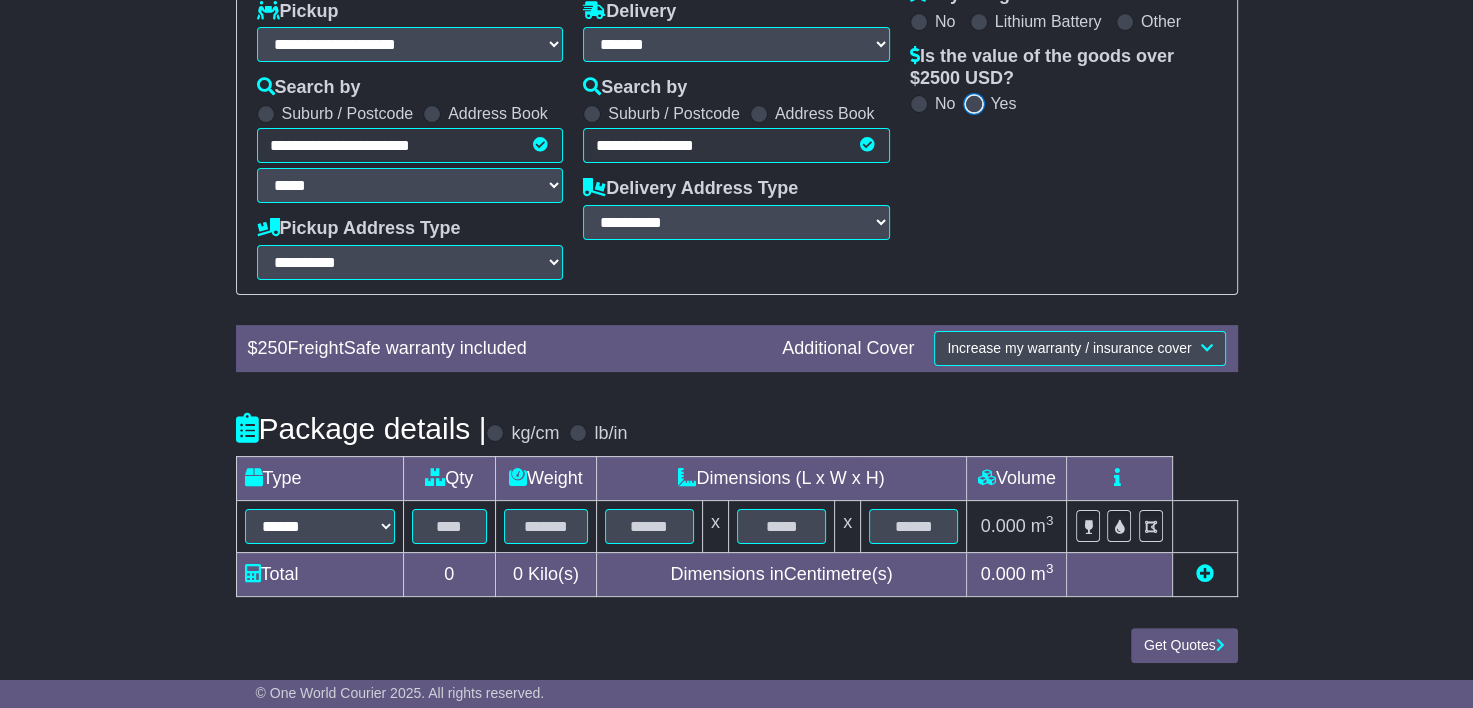 scroll, scrollTop: 376, scrollLeft: 0, axis: vertical 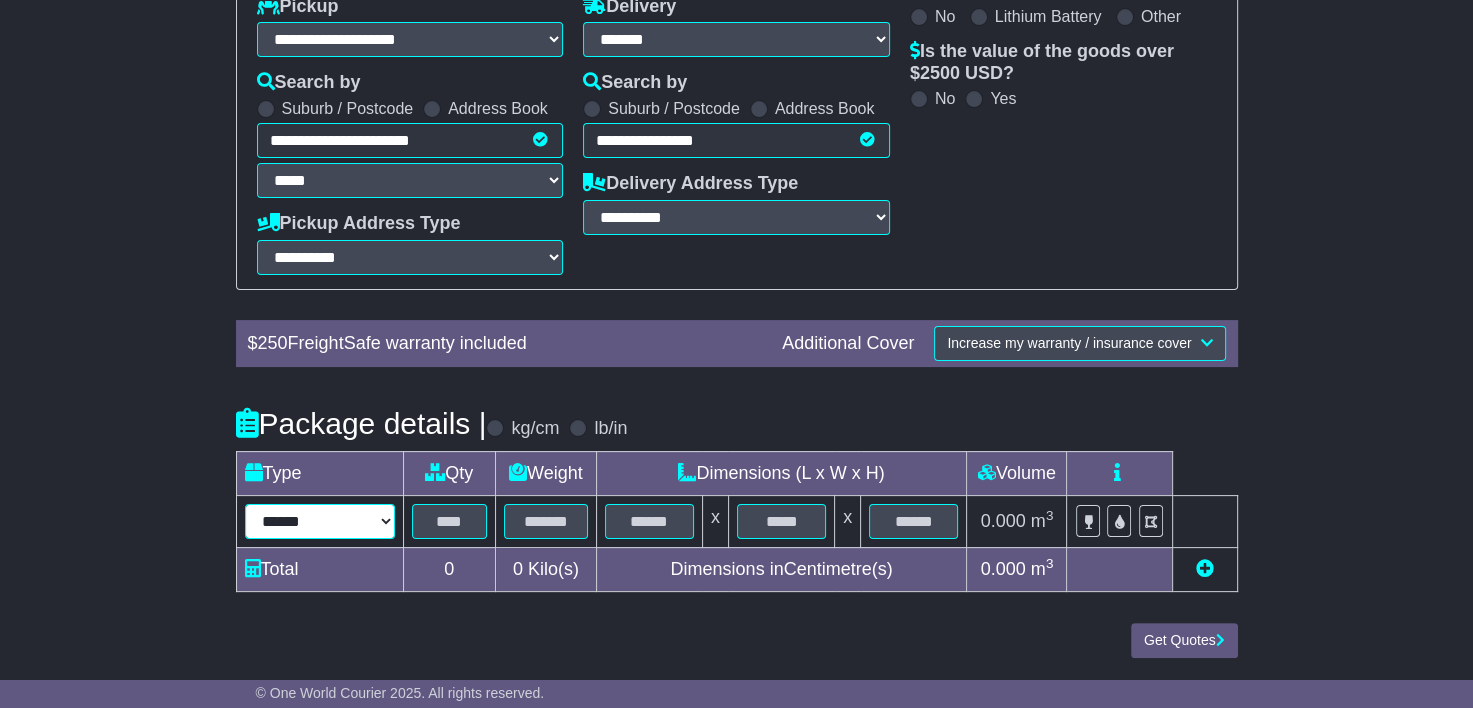 click on "****** ****** *** ******** ***** **** **** ****** *** *******" at bounding box center [320, 521] 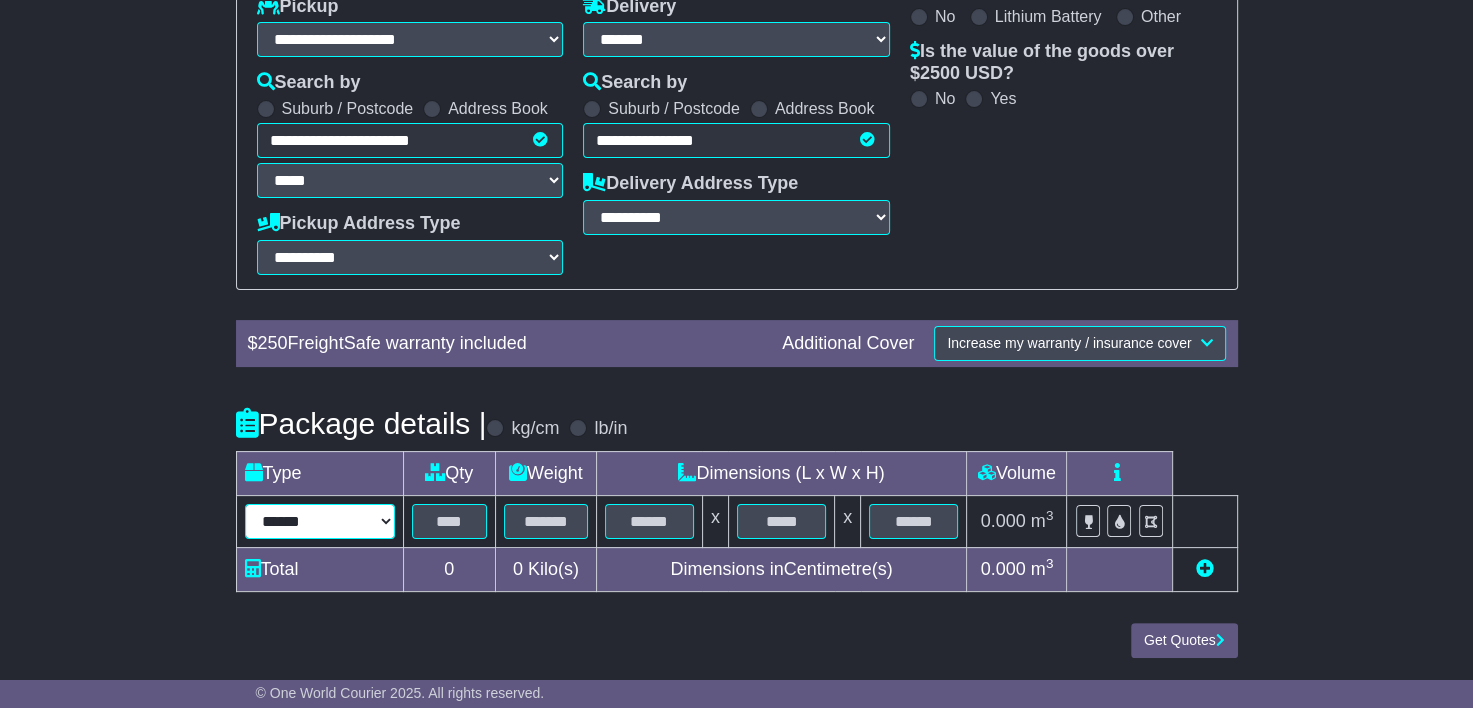 select on "***" 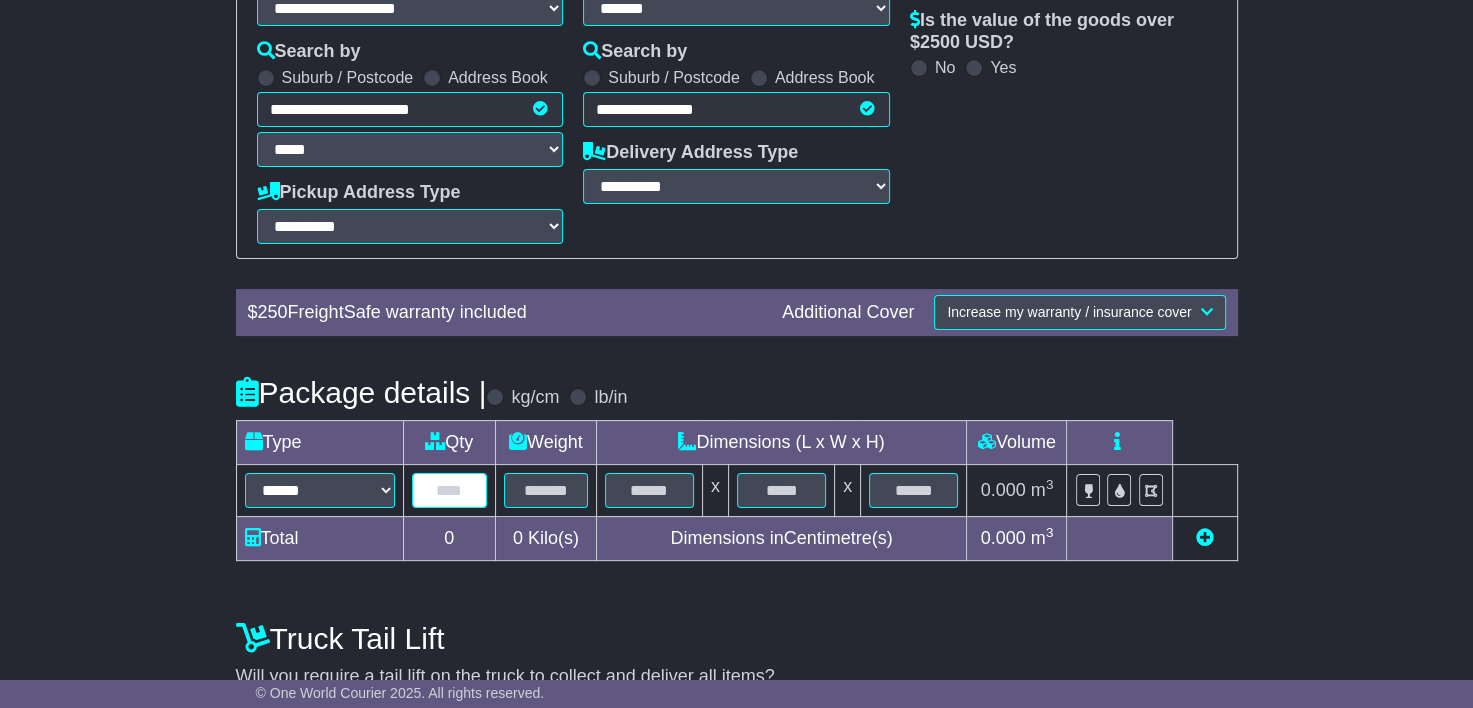 click at bounding box center (450, 490) 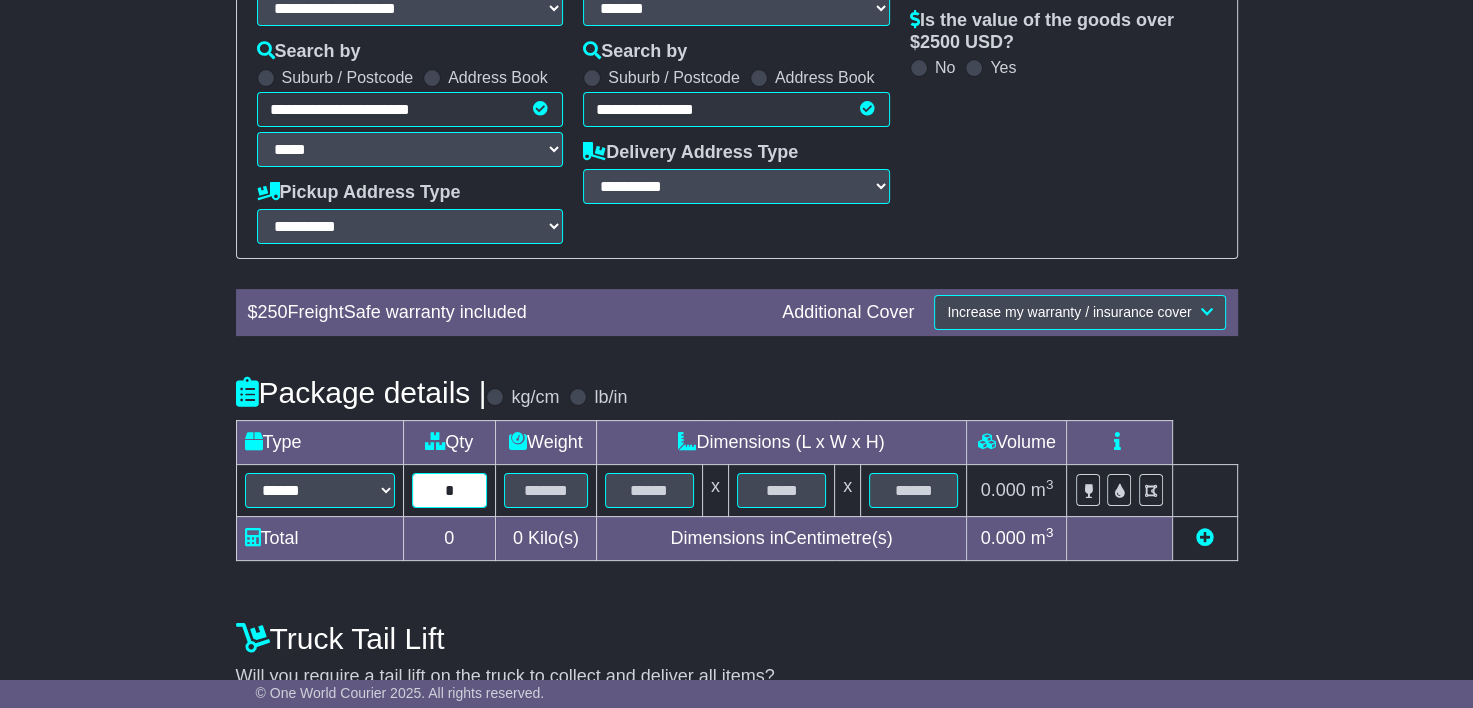type on "*" 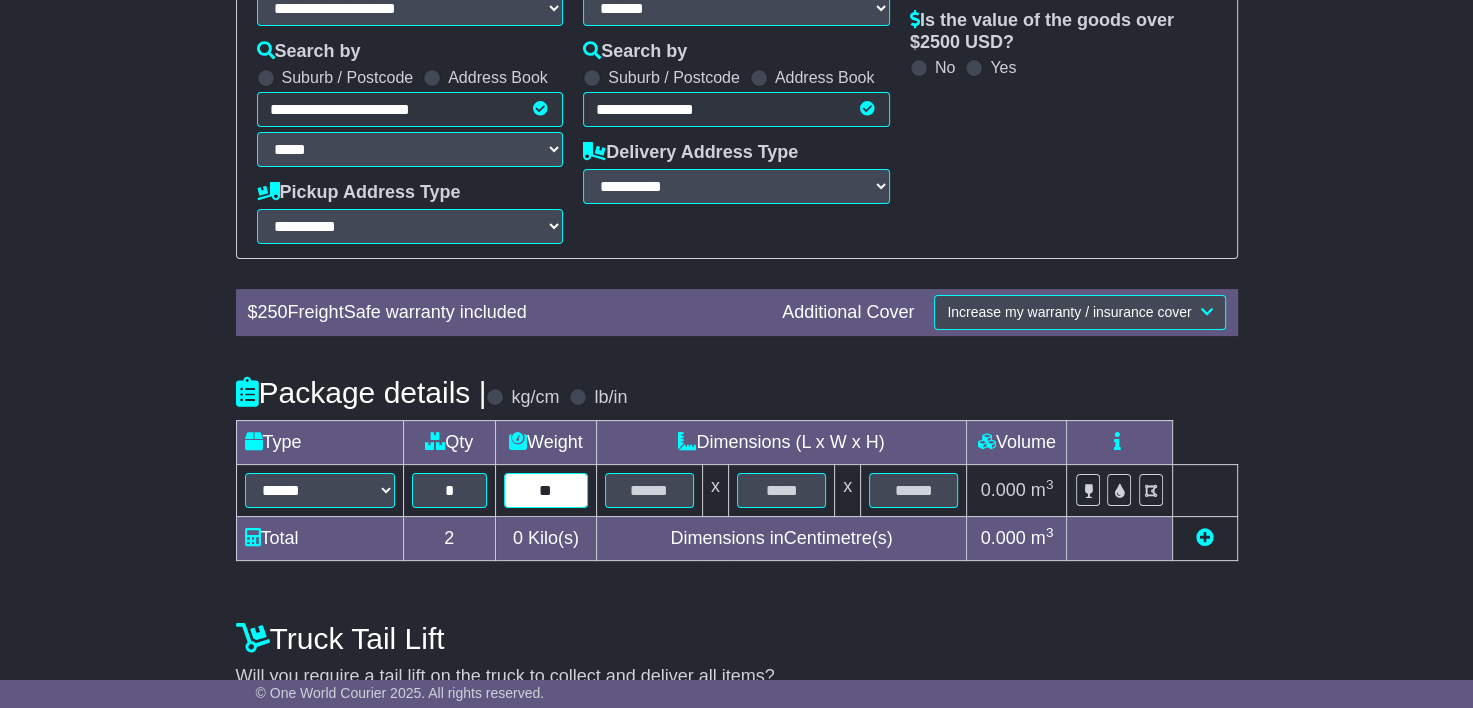type on "**" 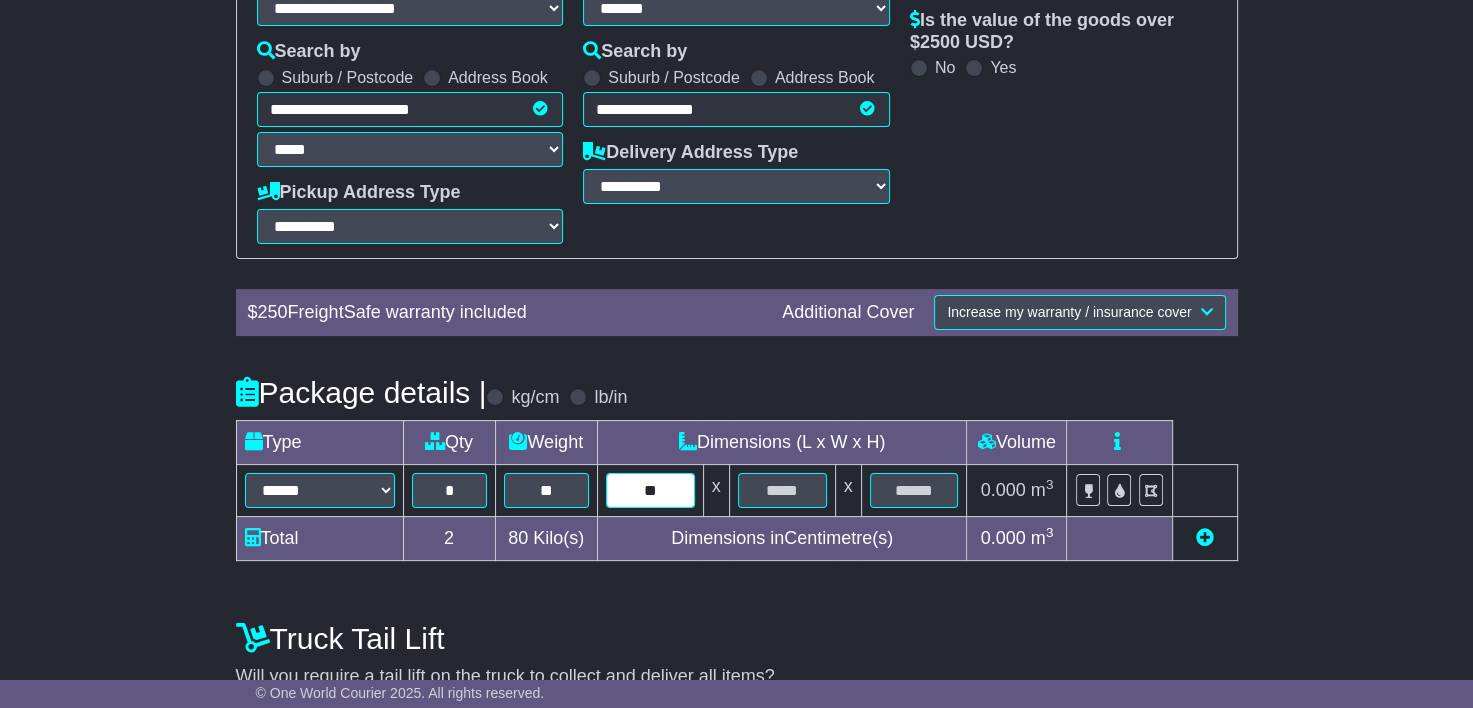 type on "**" 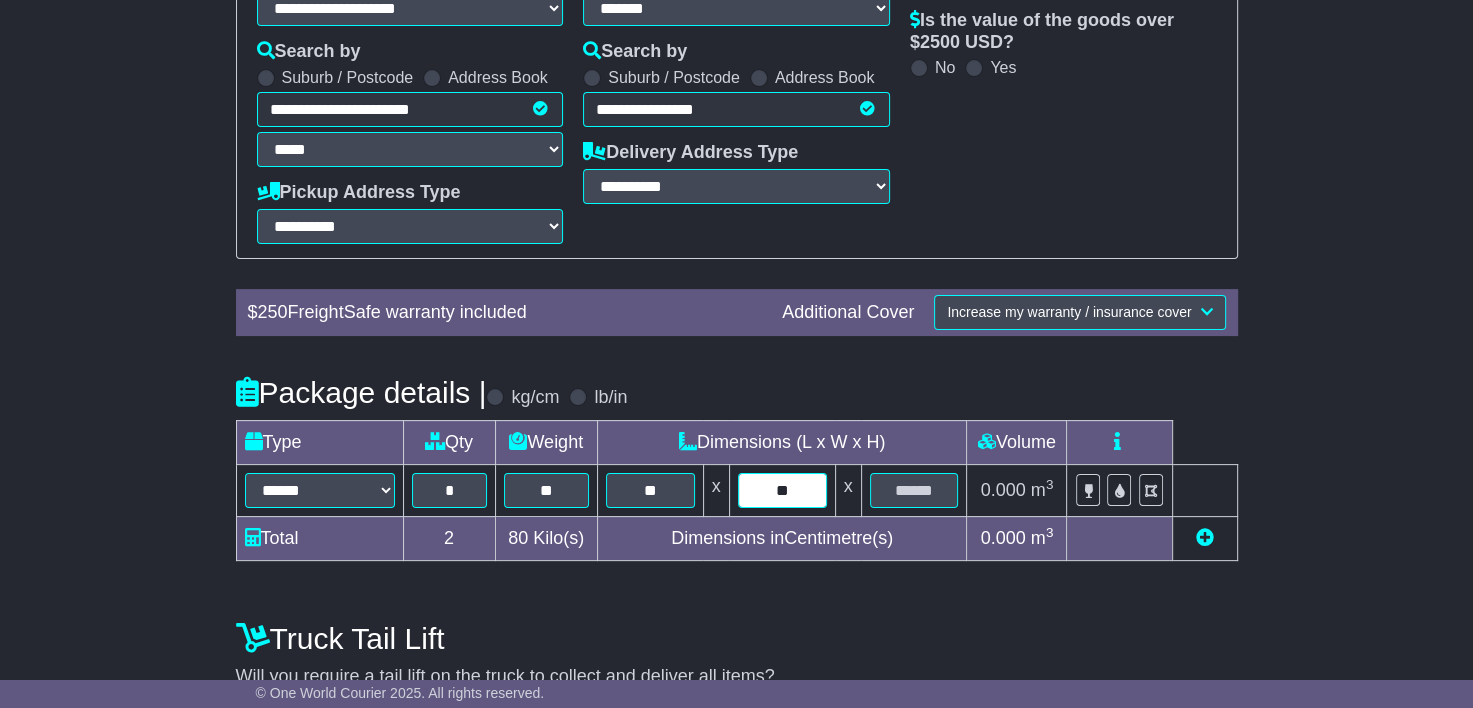 type on "**" 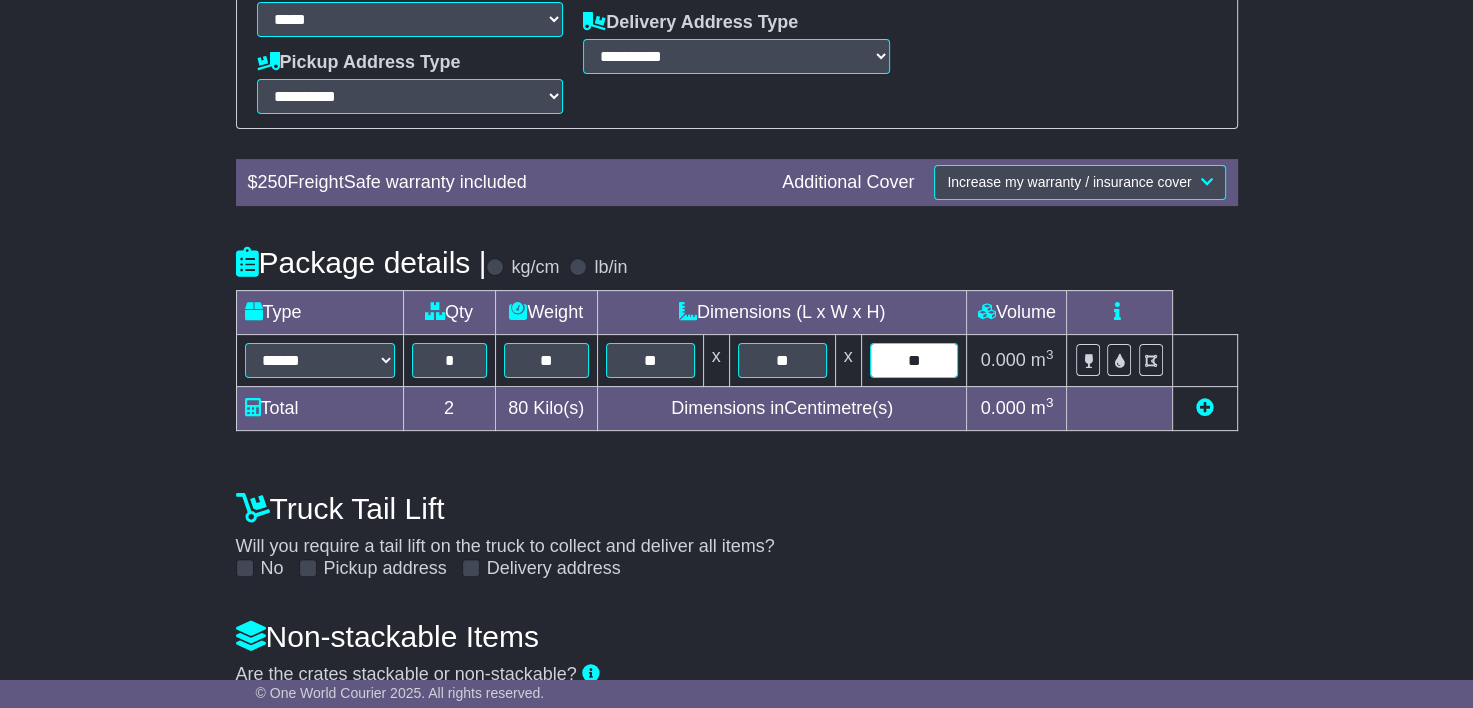 scroll, scrollTop: 650, scrollLeft: 0, axis: vertical 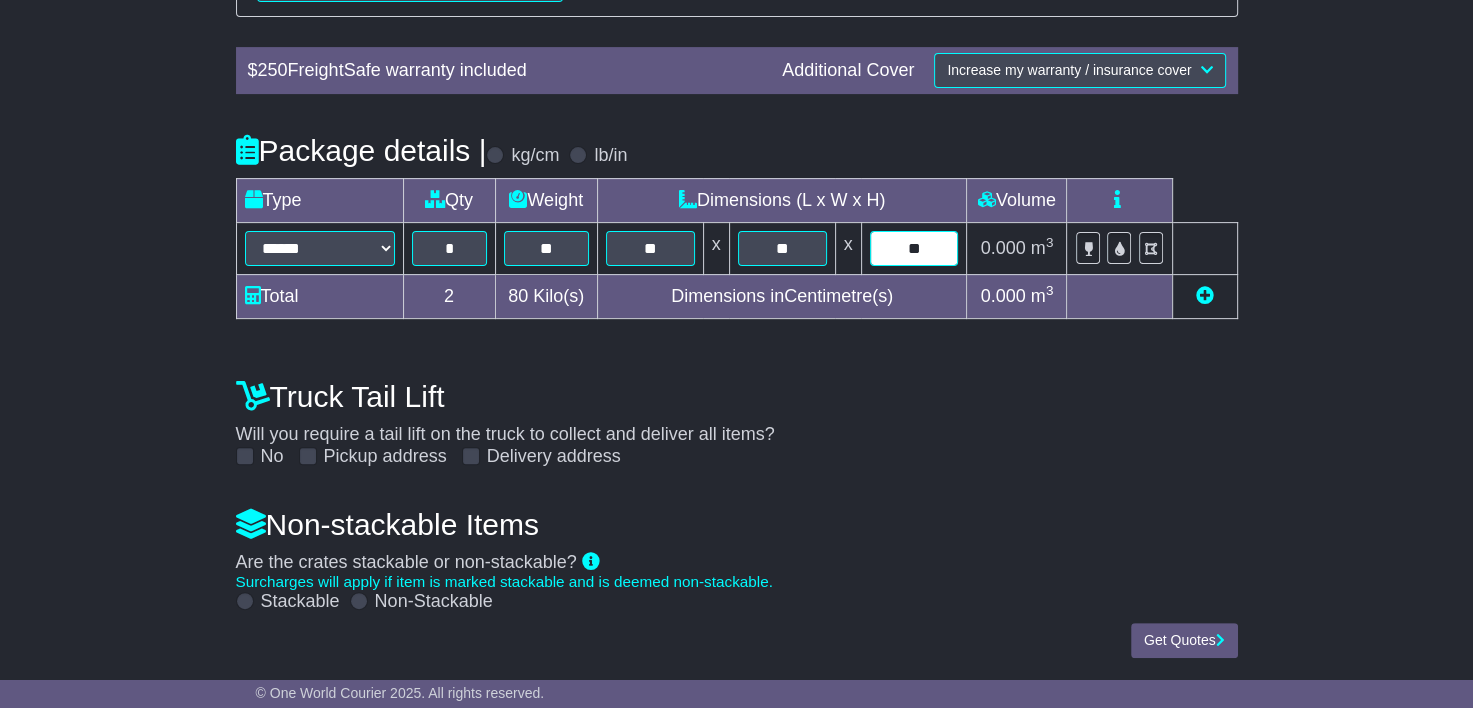 type on "**" 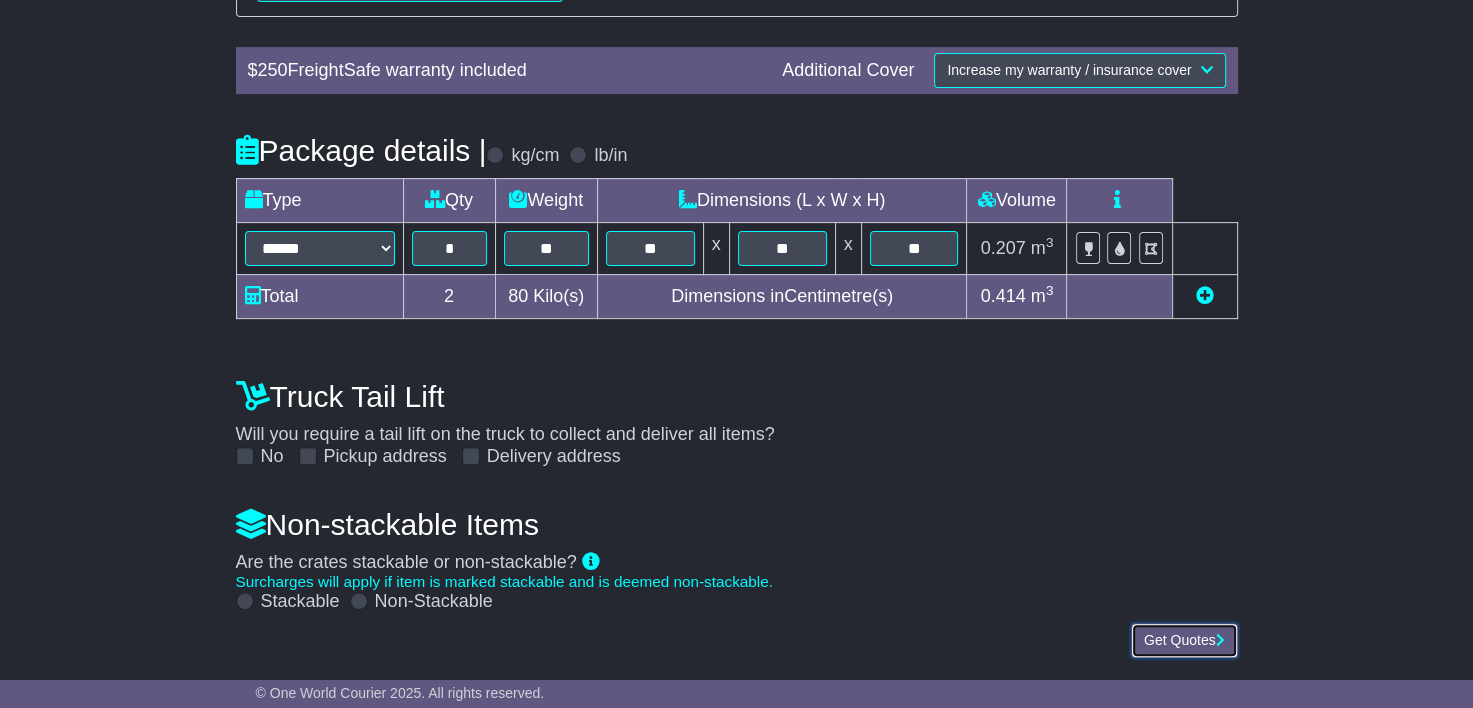 click on "Get Quotes" at bounding box center (1184, 640) 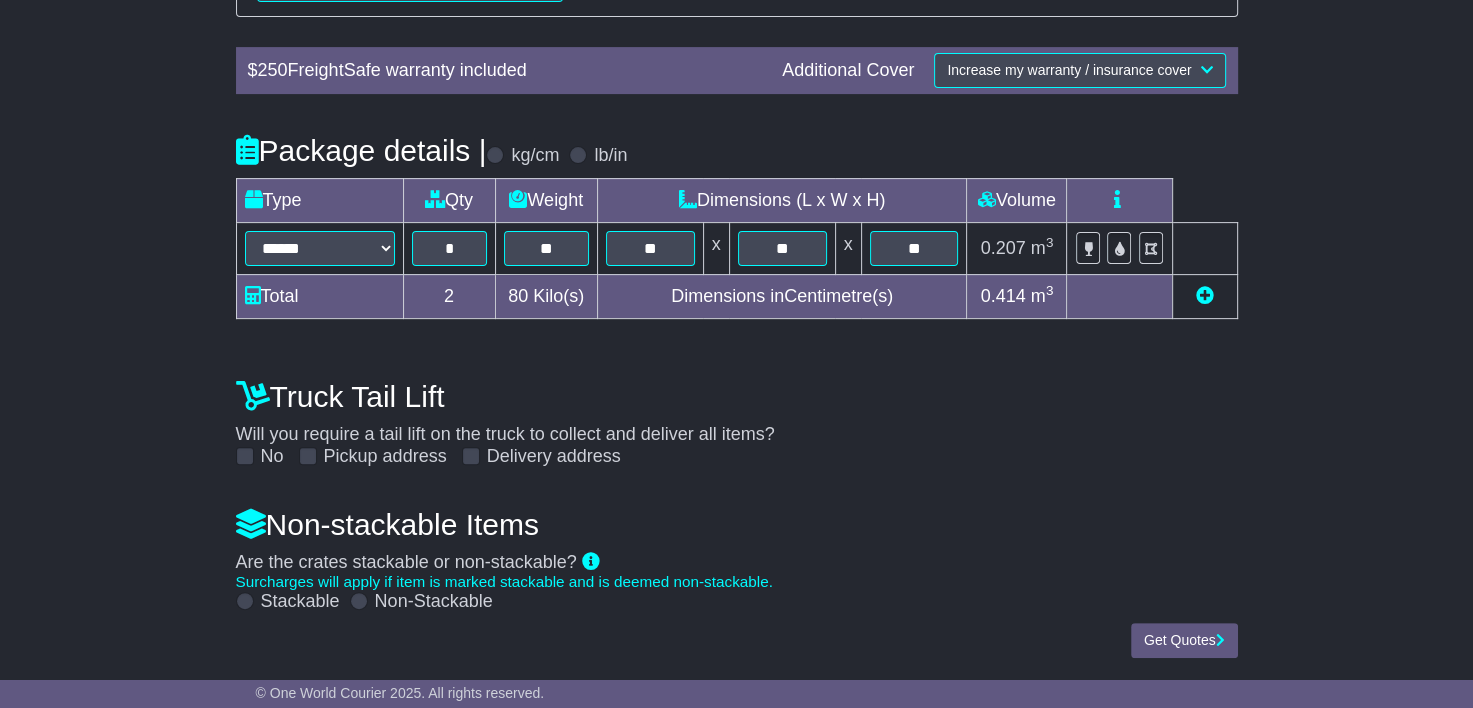 click at bounding box center [359, 601] 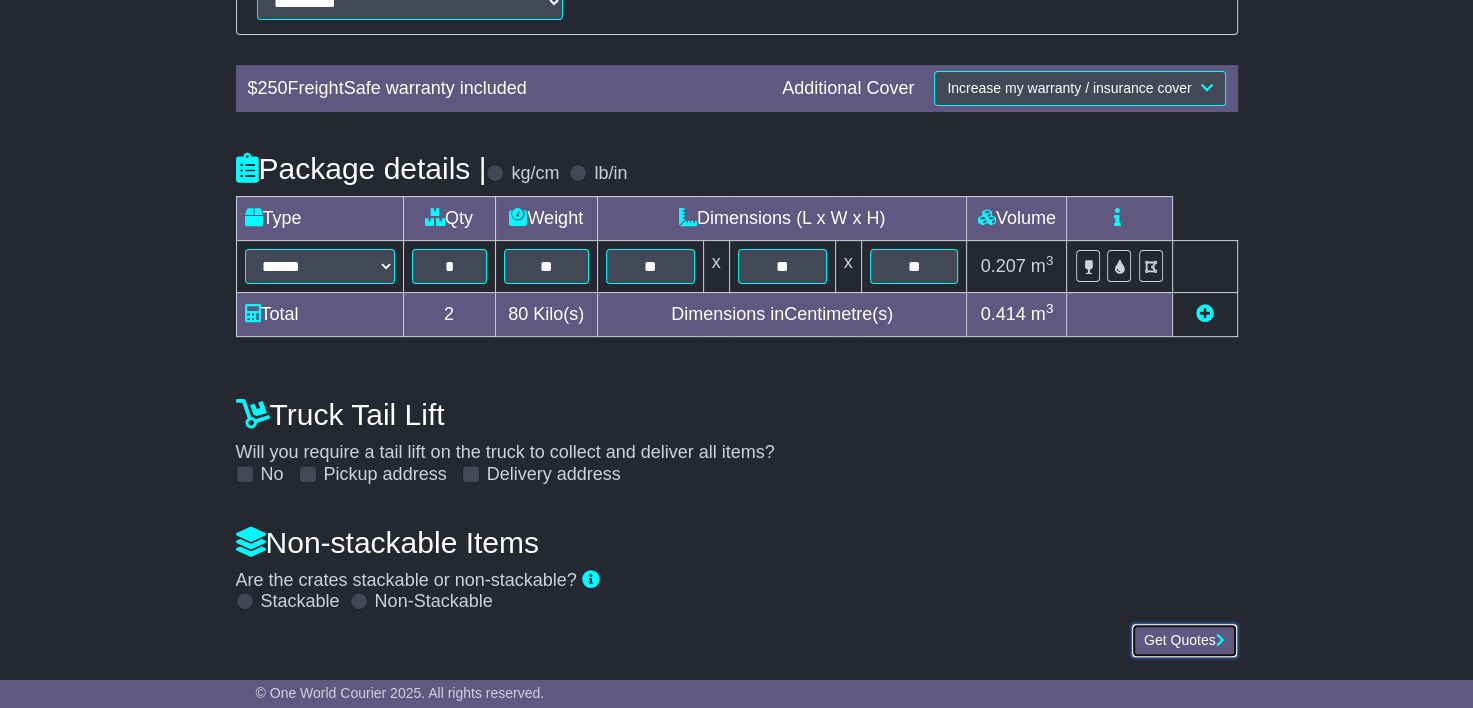 click on "Get Quotes" at bounding box center (1184, 640) 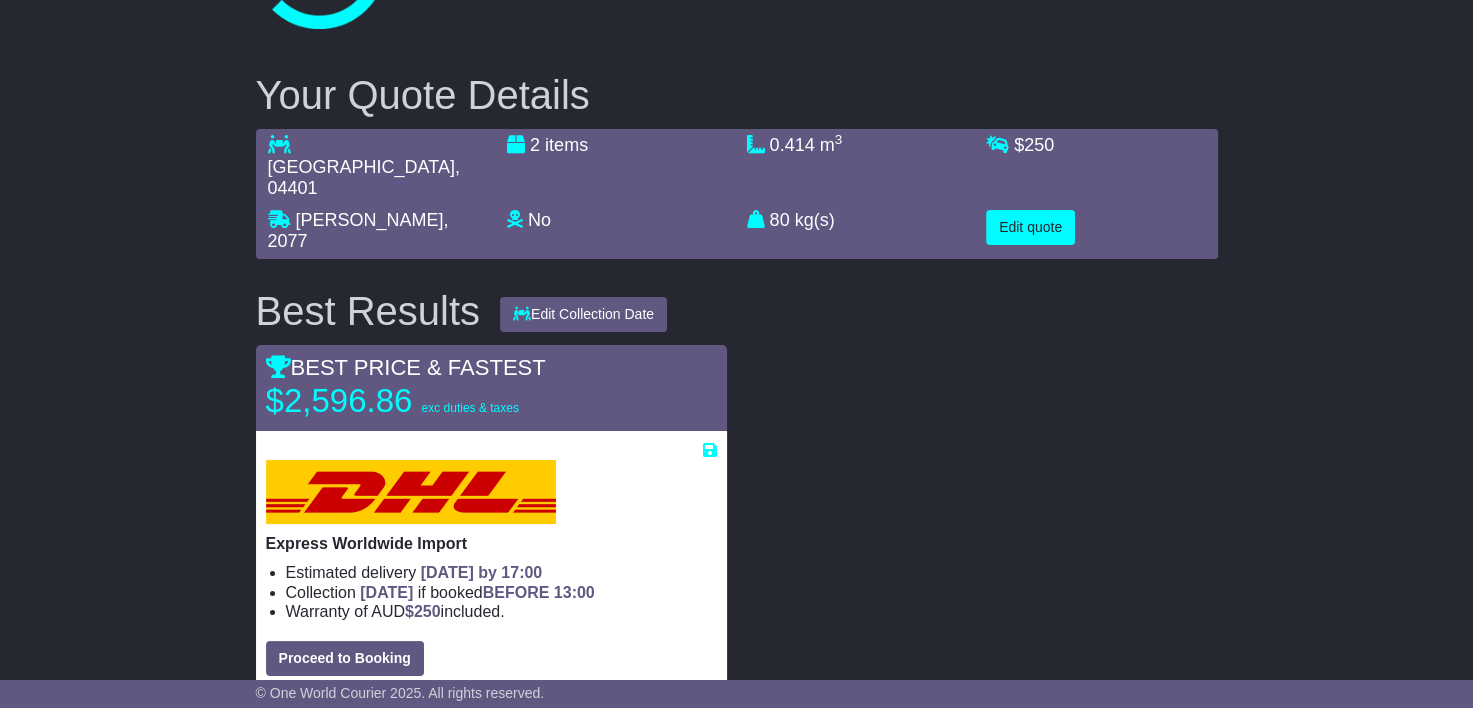 scroll, scrollTop: 106, scrollLeft: 0, axis: vertical 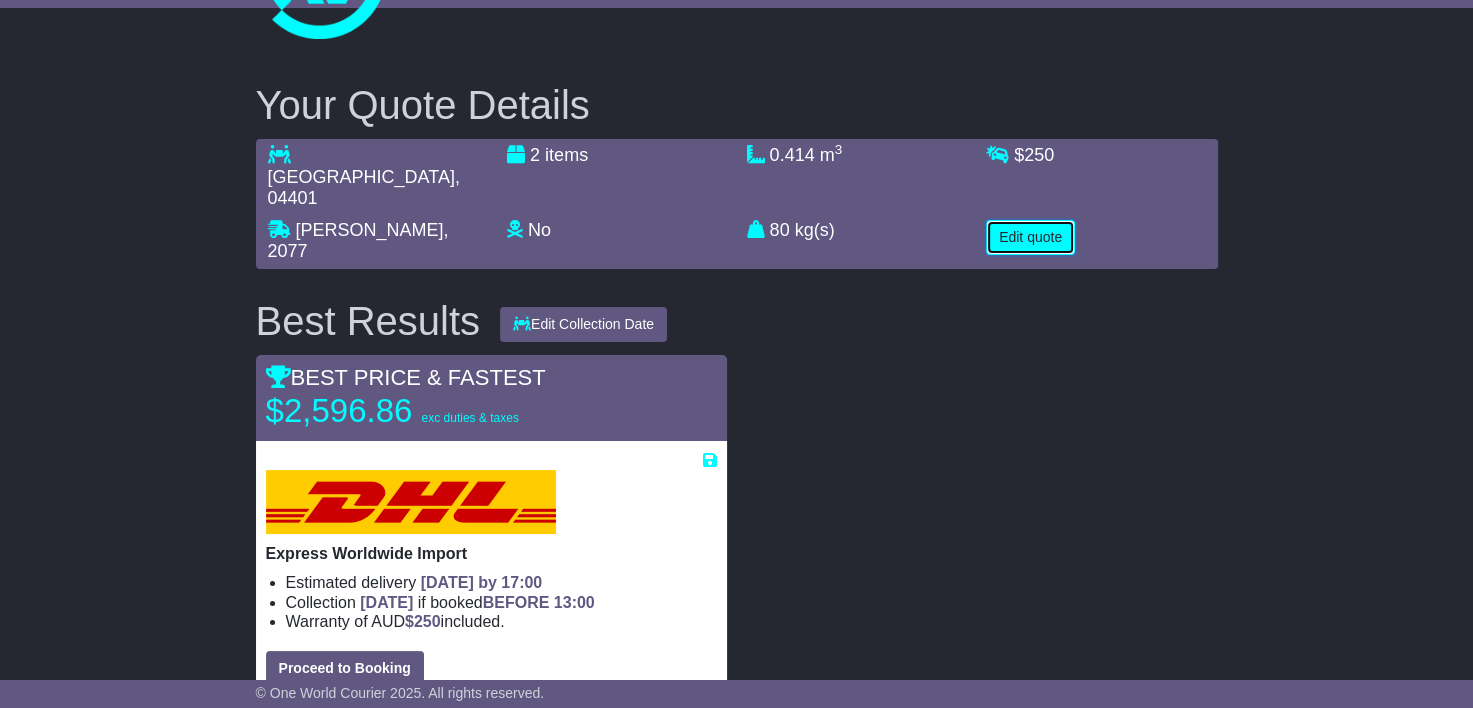 click on "Edit quote" at bounding box center (1030, 237) 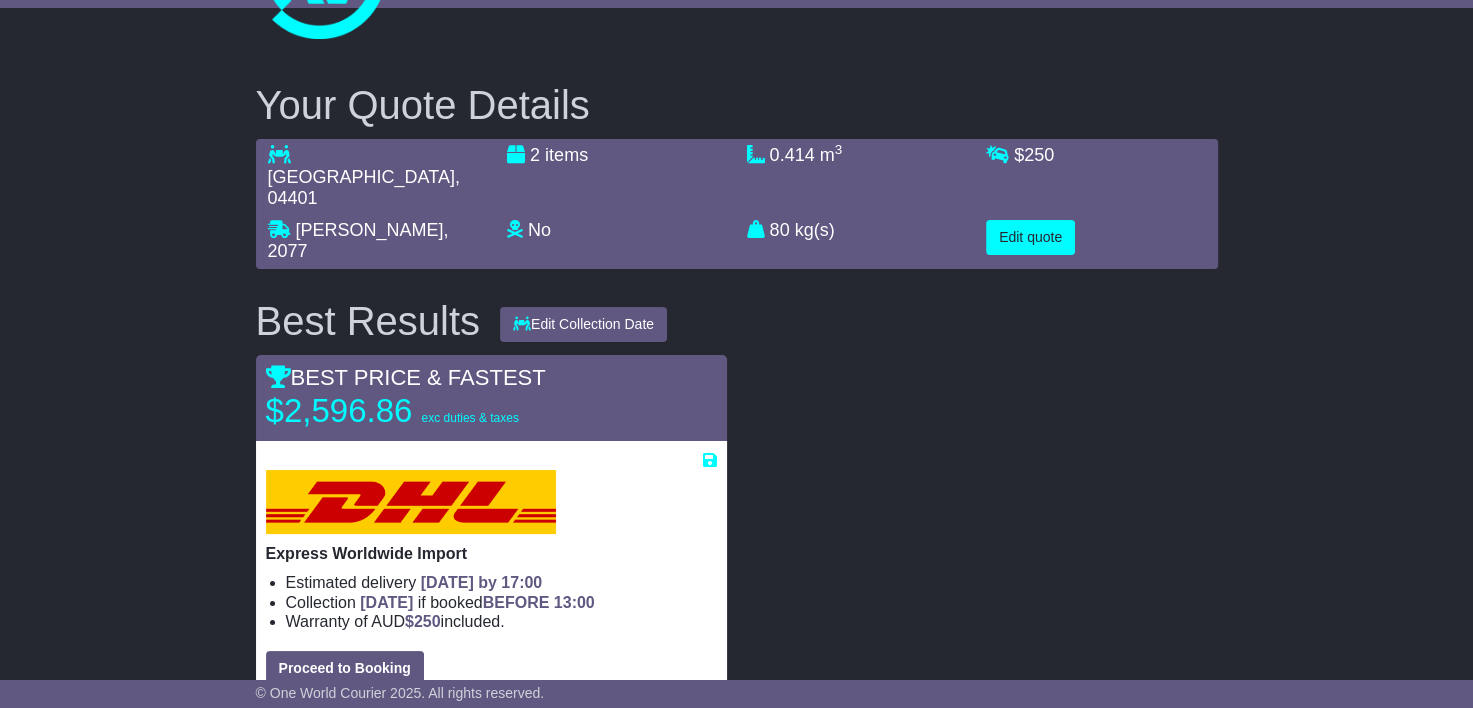 select on "***" 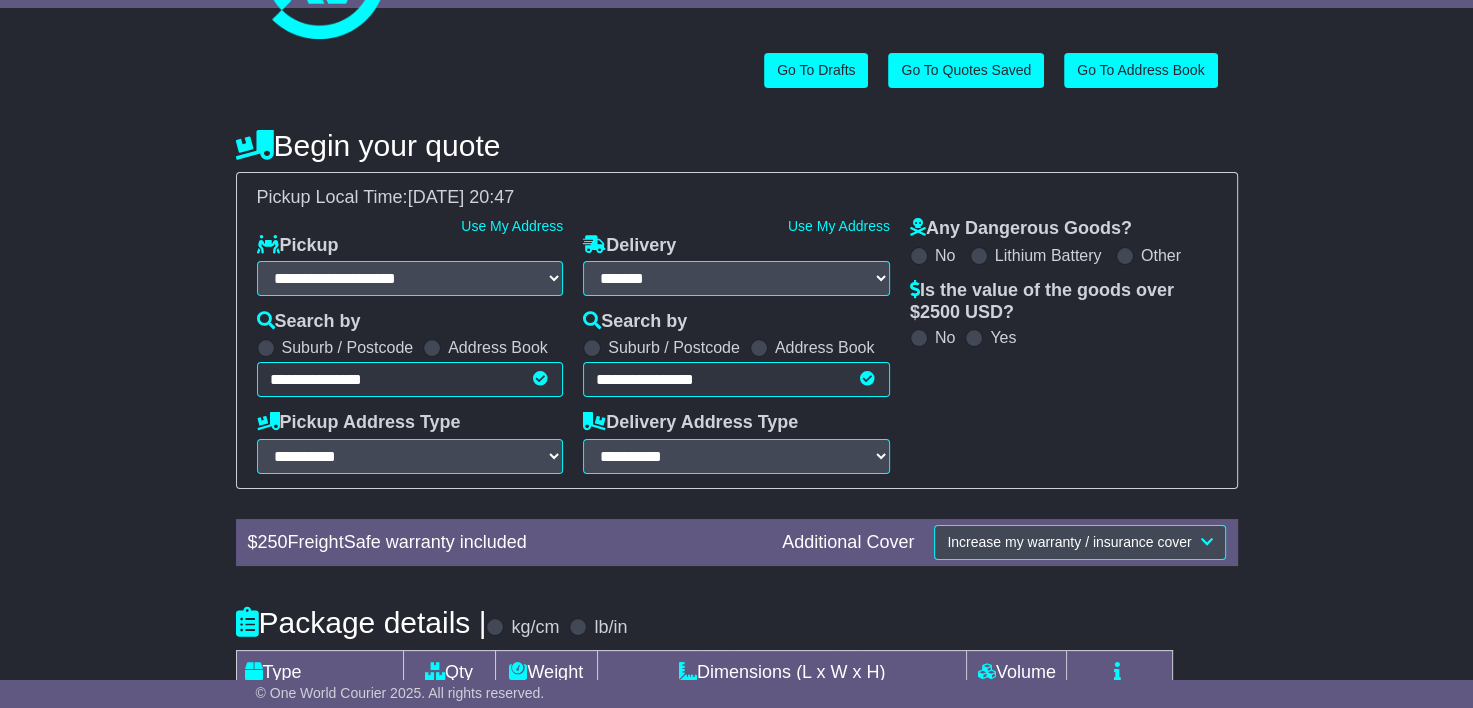 scroll, scrollTop: 592, scrollLeft: 0, axis: vertical 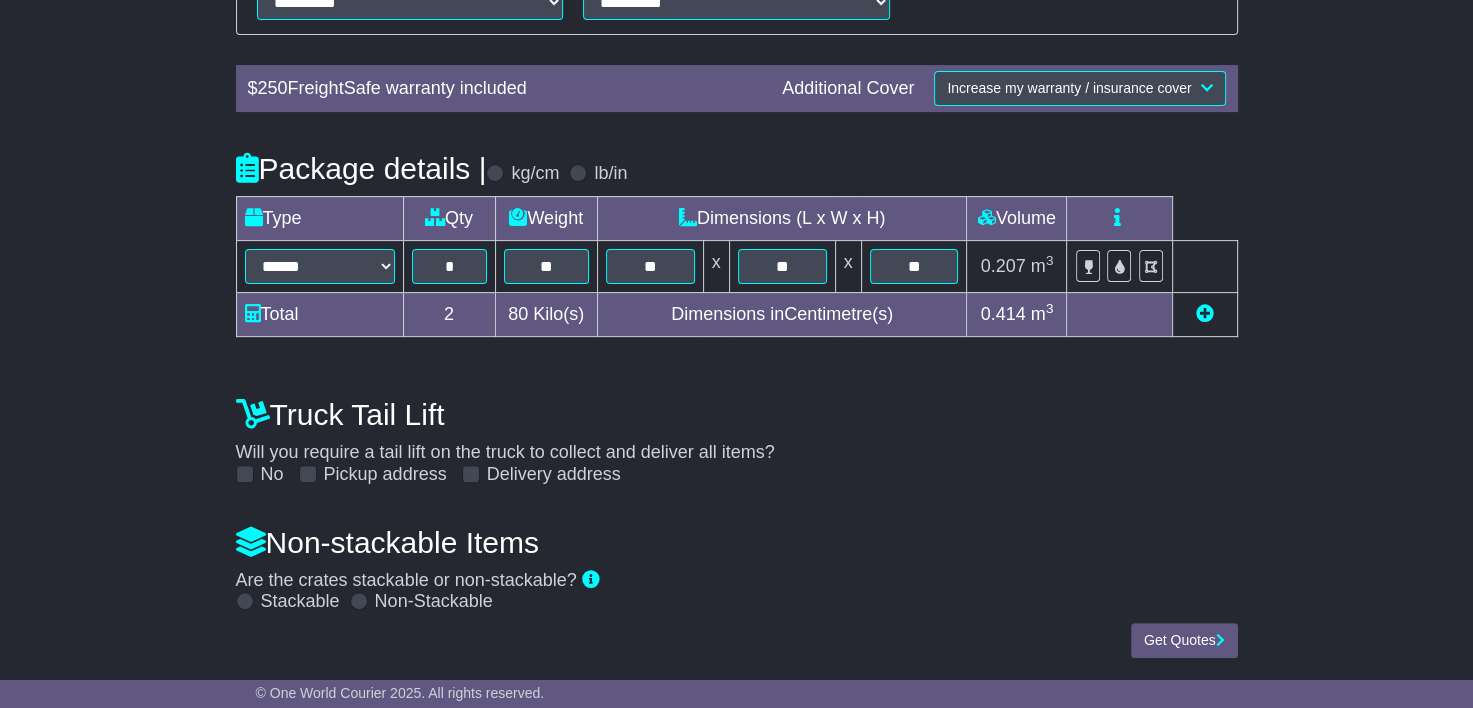 drag, startPoint x: 241, startPoint y: 597, endPoint x: 251, endPoint y: 598, distance: 10.049875 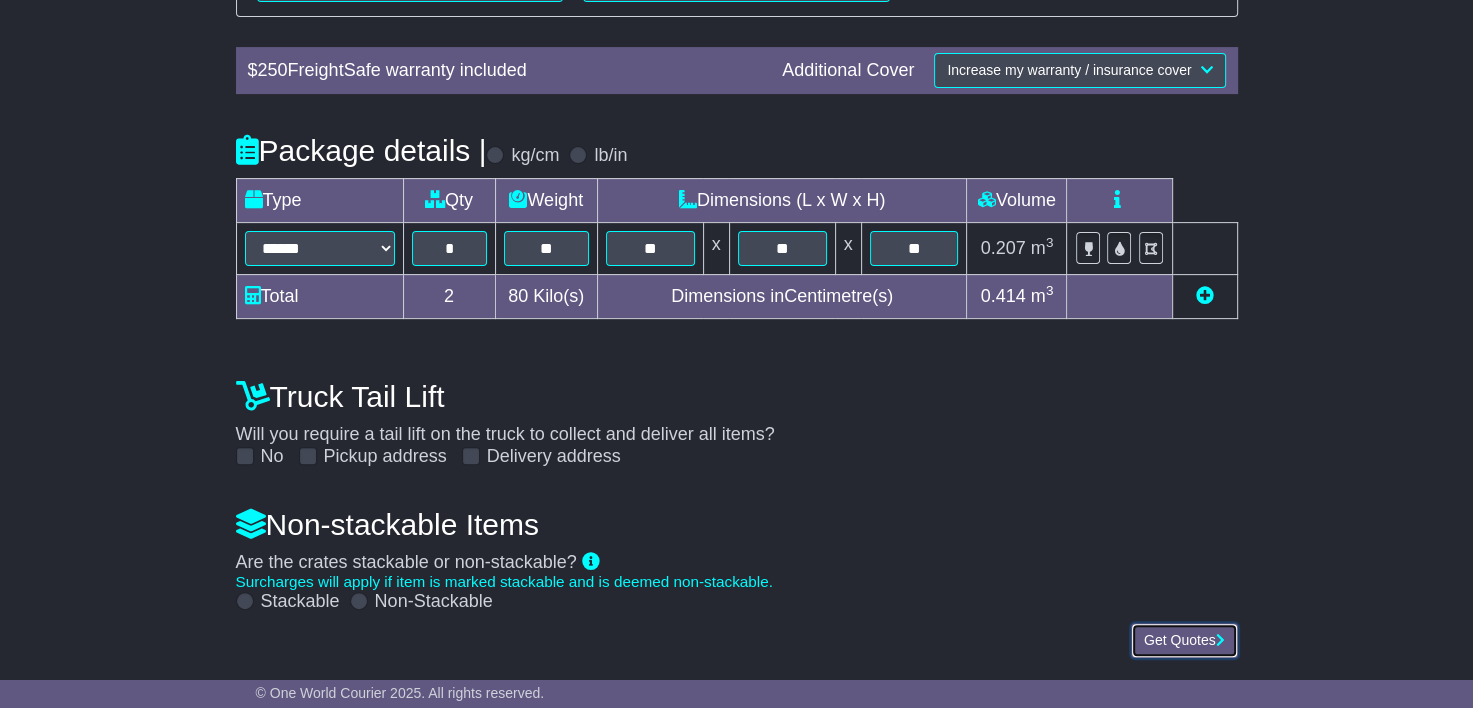 click on "Get Quotes" at bounding box center (1184, 640) 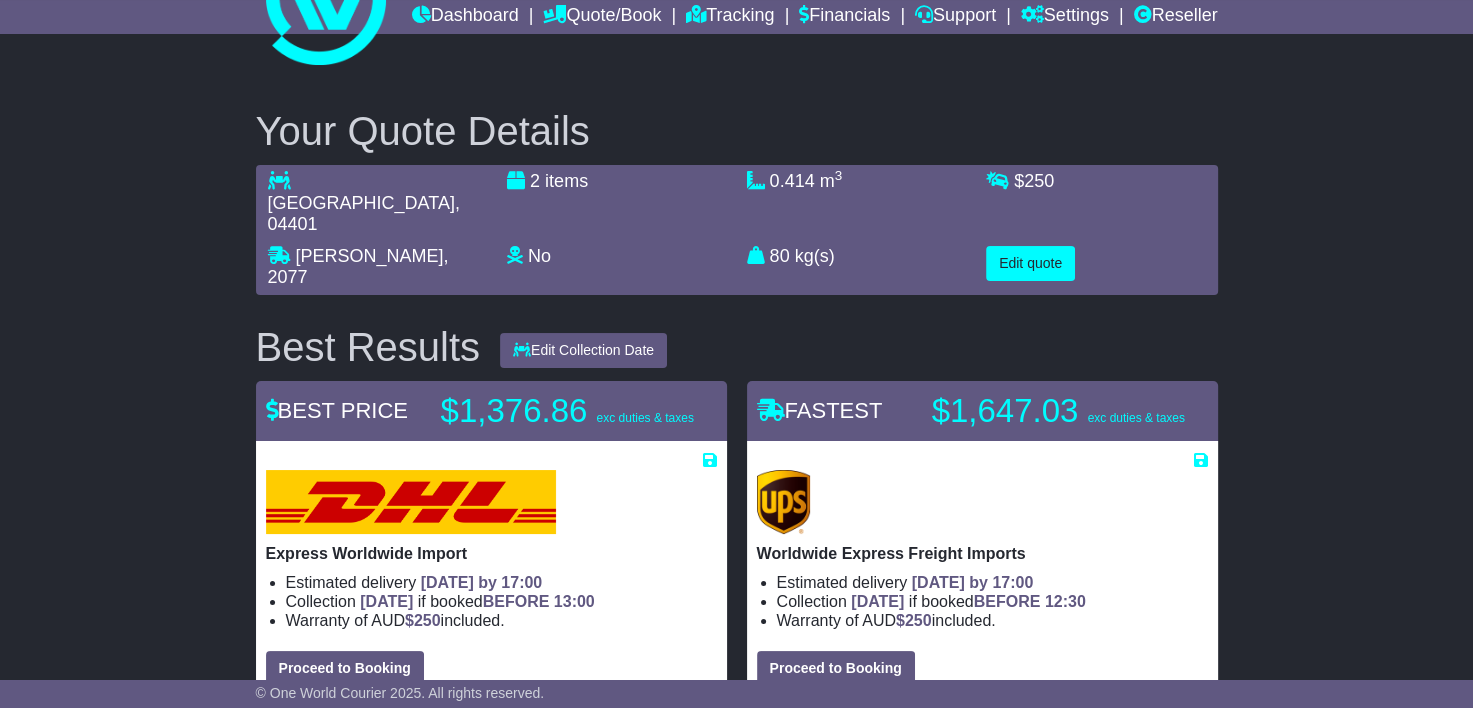 scroll, scrollTop: 80, scrollLeft: 0, axis: vertical 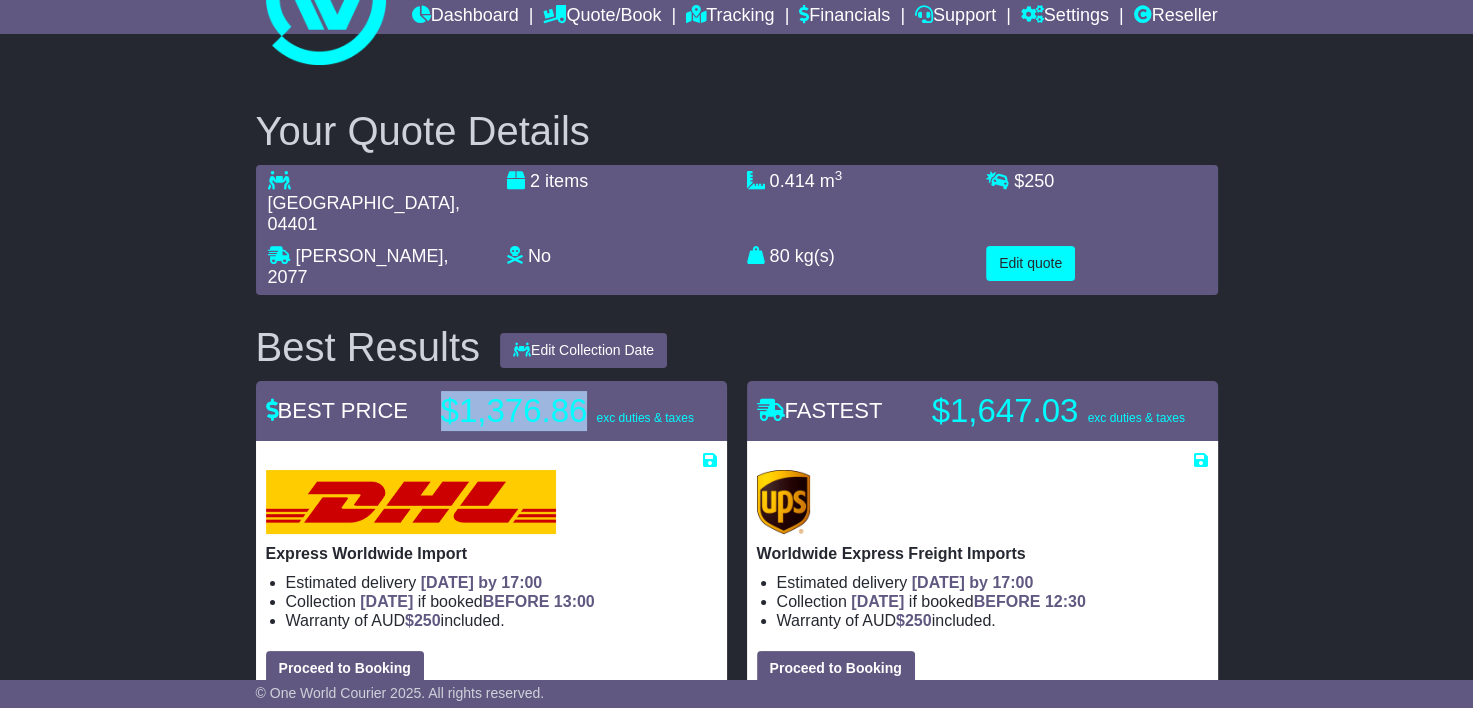 copy on "$1,376.86" 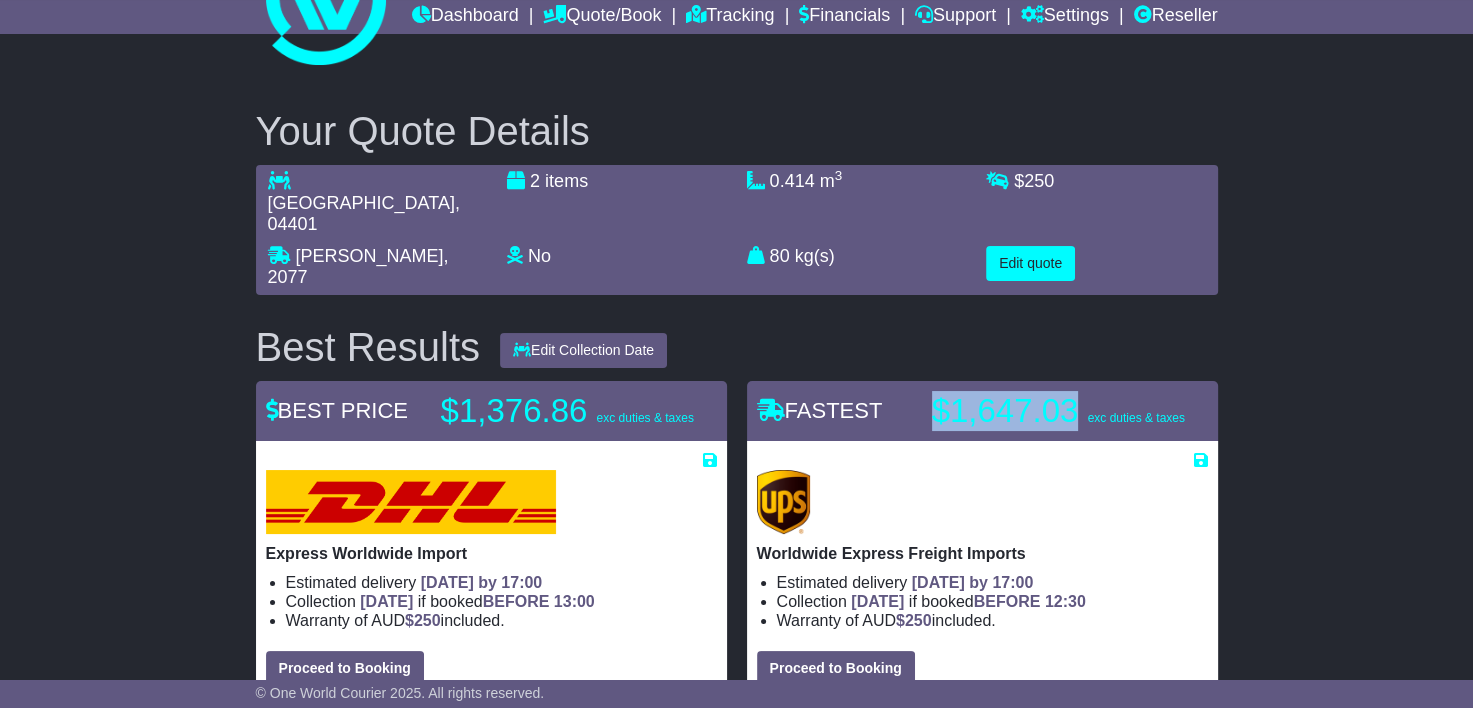 copy on "$1,647.03" 